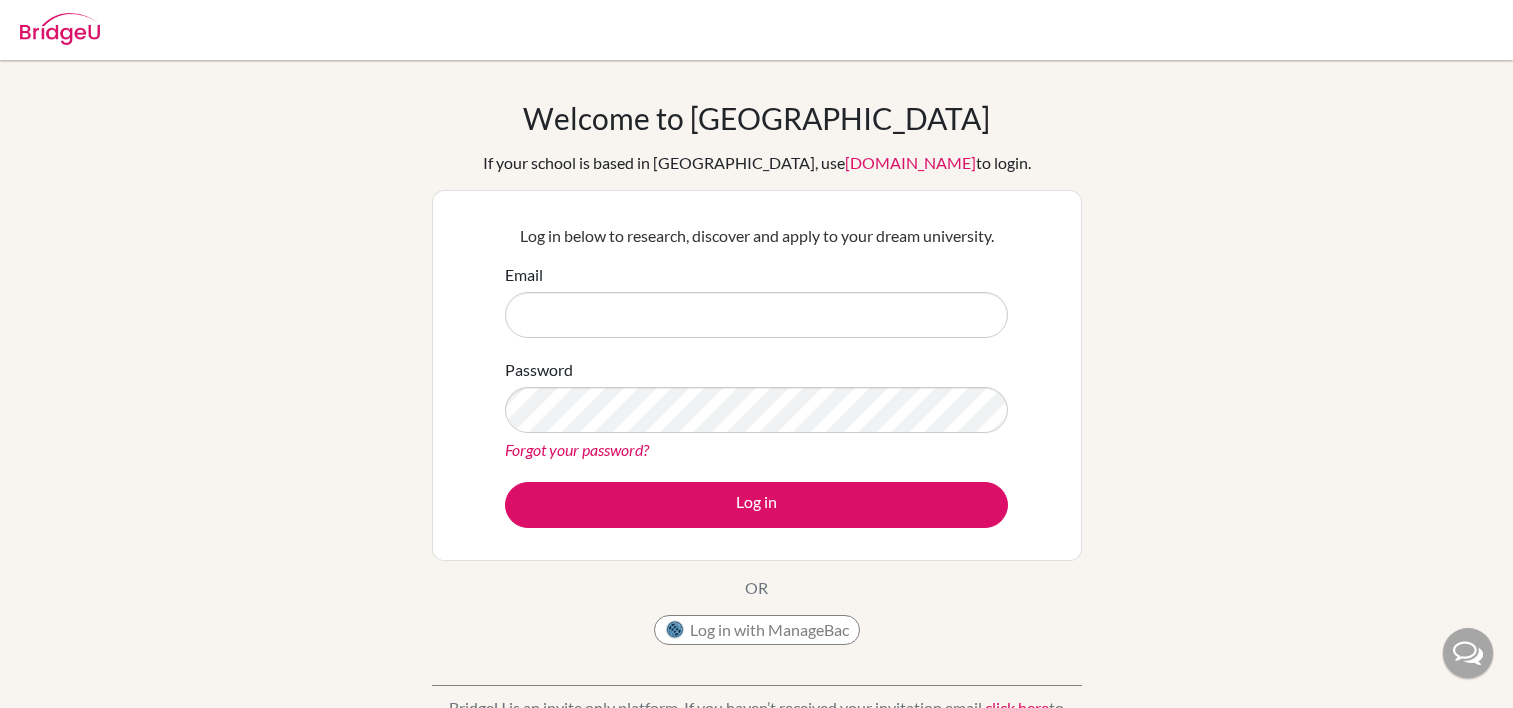 scroll, scrollTop: 0, scrollLeft: 0, axis: both 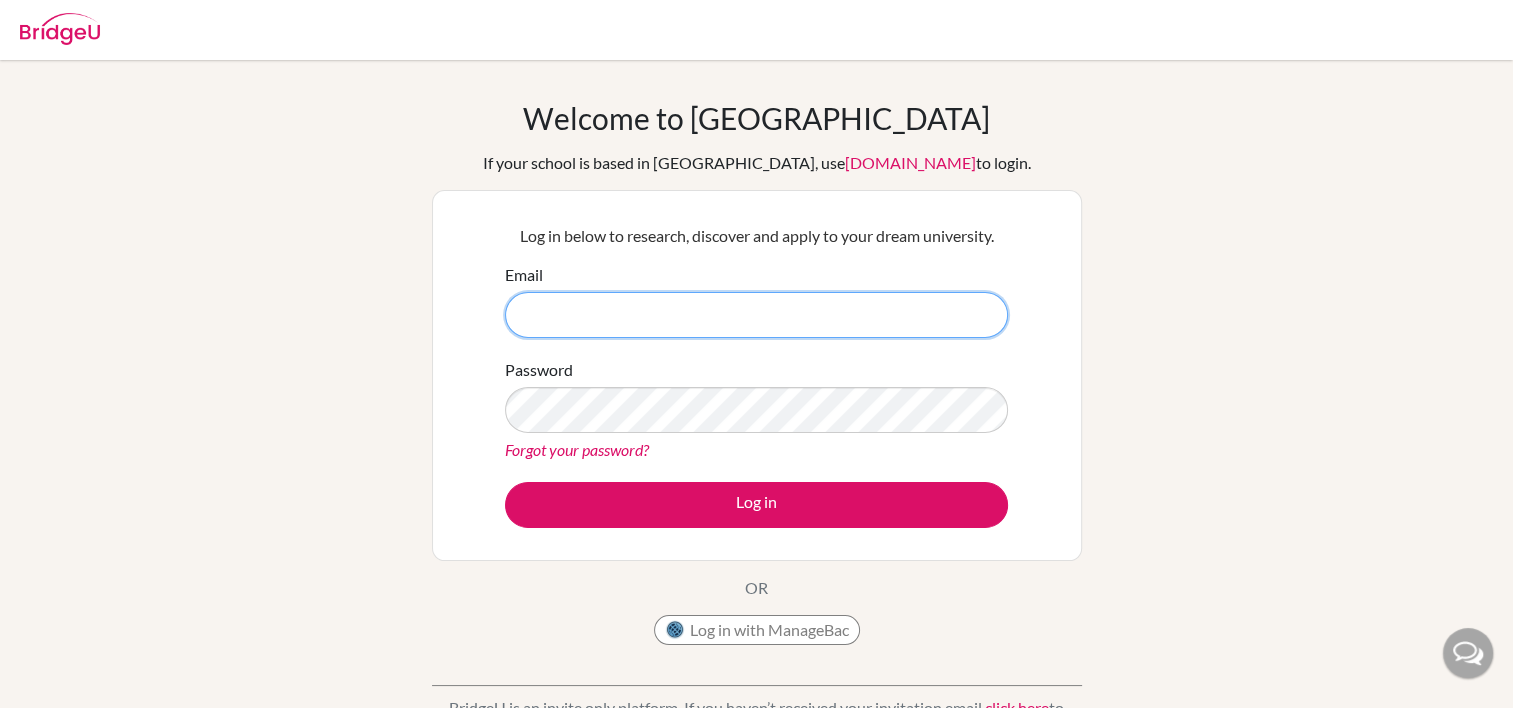 click on "Email" at bounding box center (756, 315) 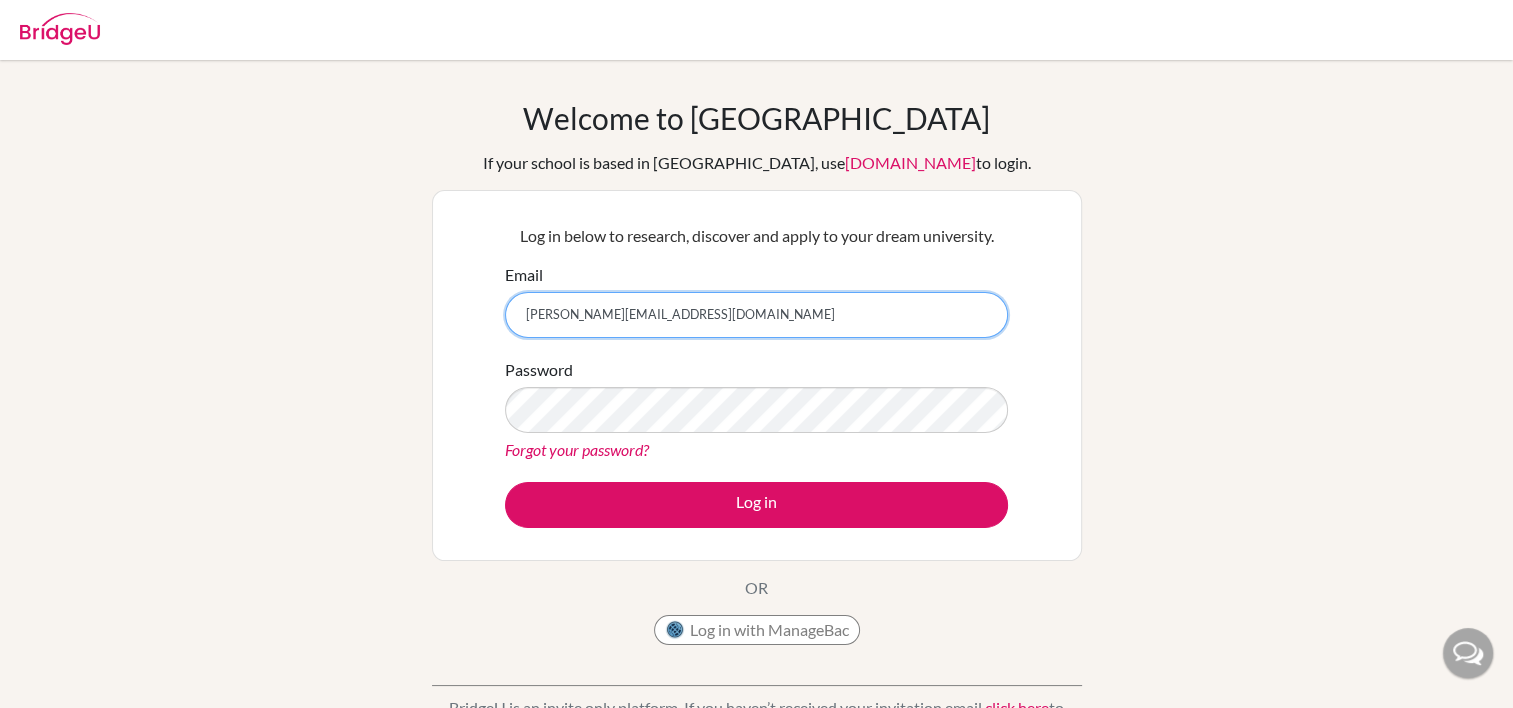 type on "[PERSON_NAME][EMAIL_ADDRESS][DOMAIN_NAME]" 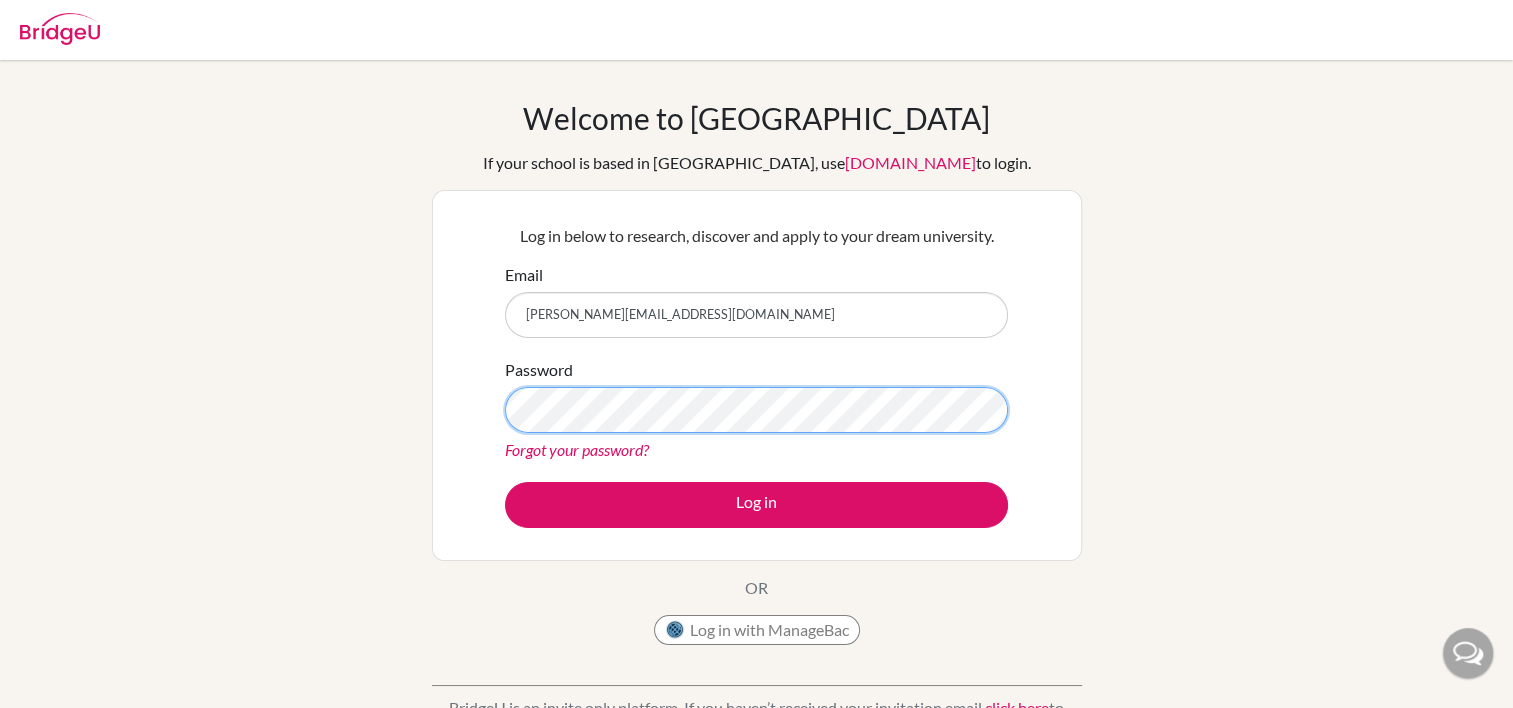 click on "Log in" at bounding box center [756, 505] 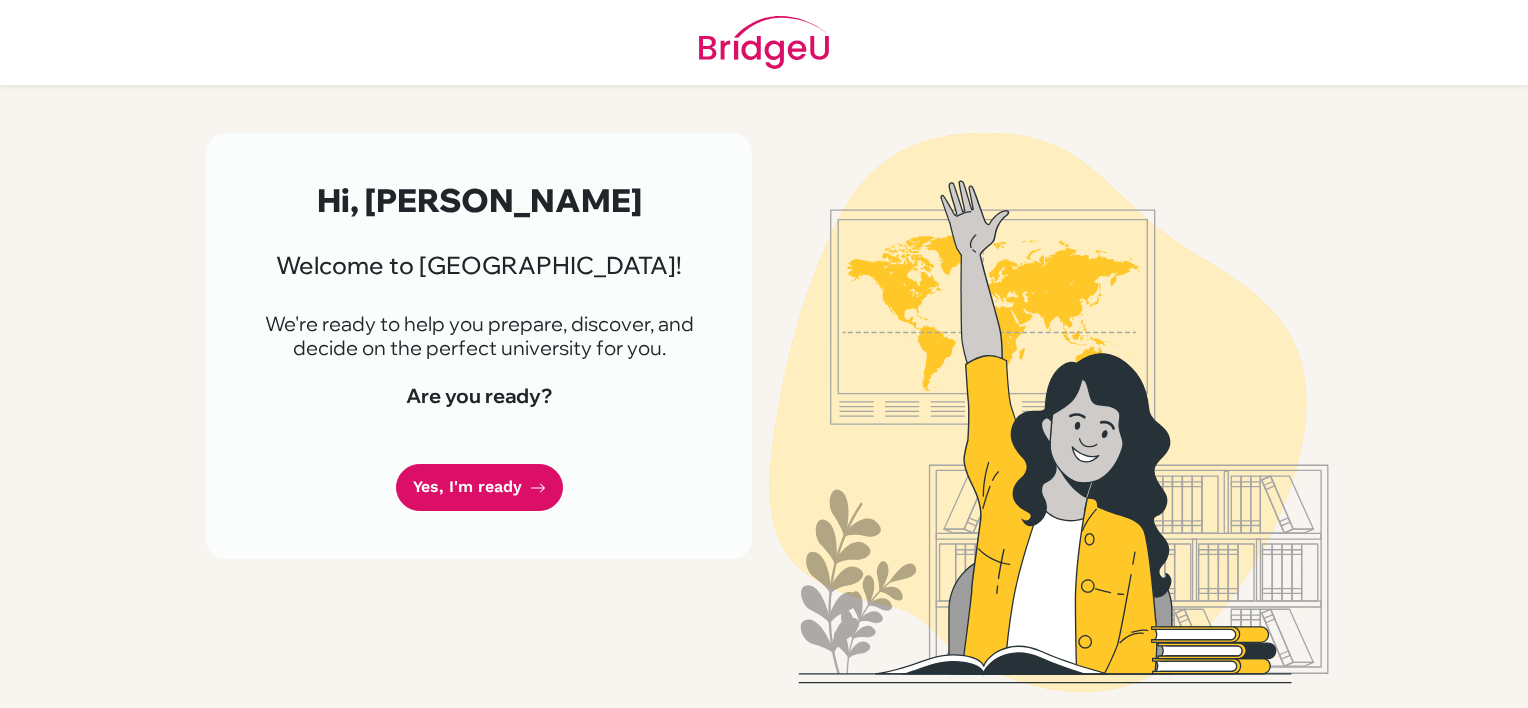 scroll, scrollTop: 0, scrollLeft: 0, axis: both 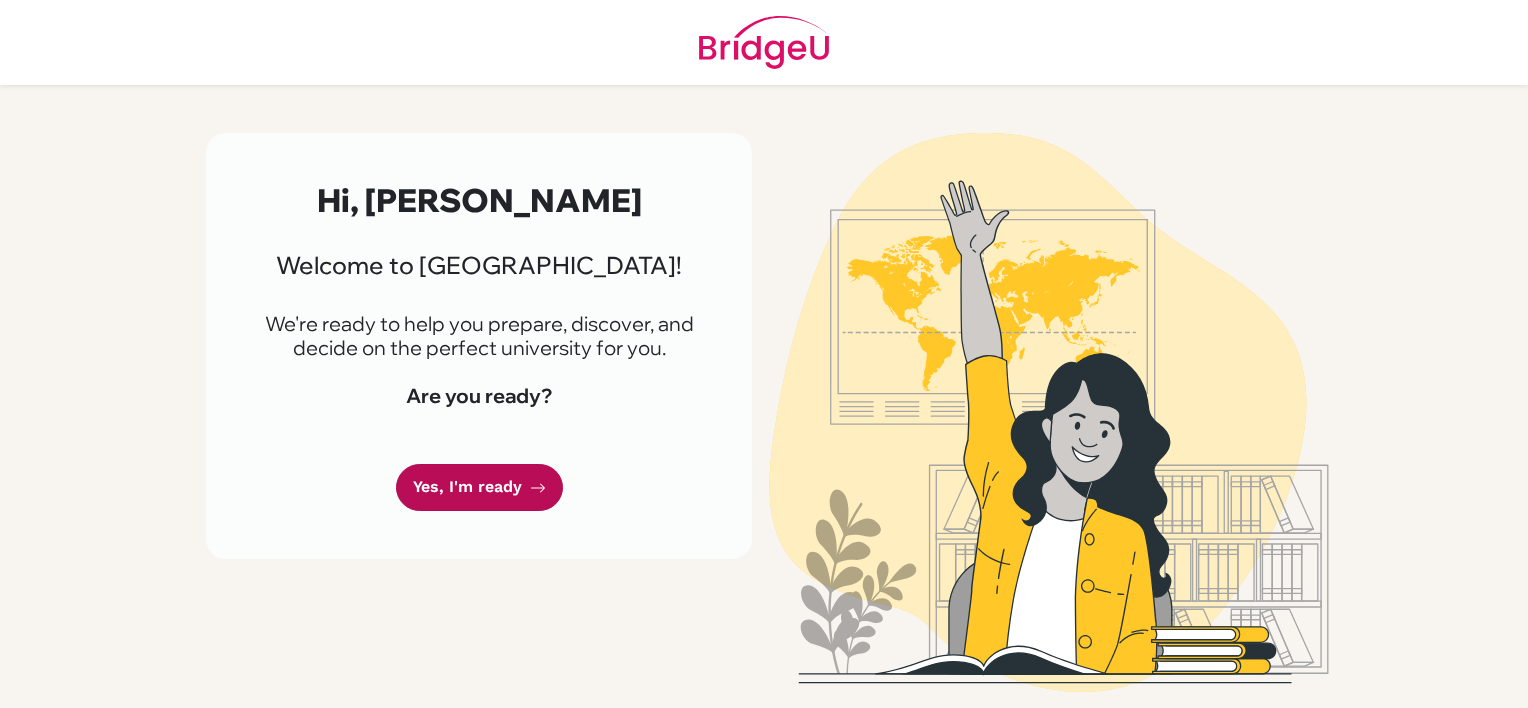 click on "Yes, I'm ready" at bounding box center (479, 487) 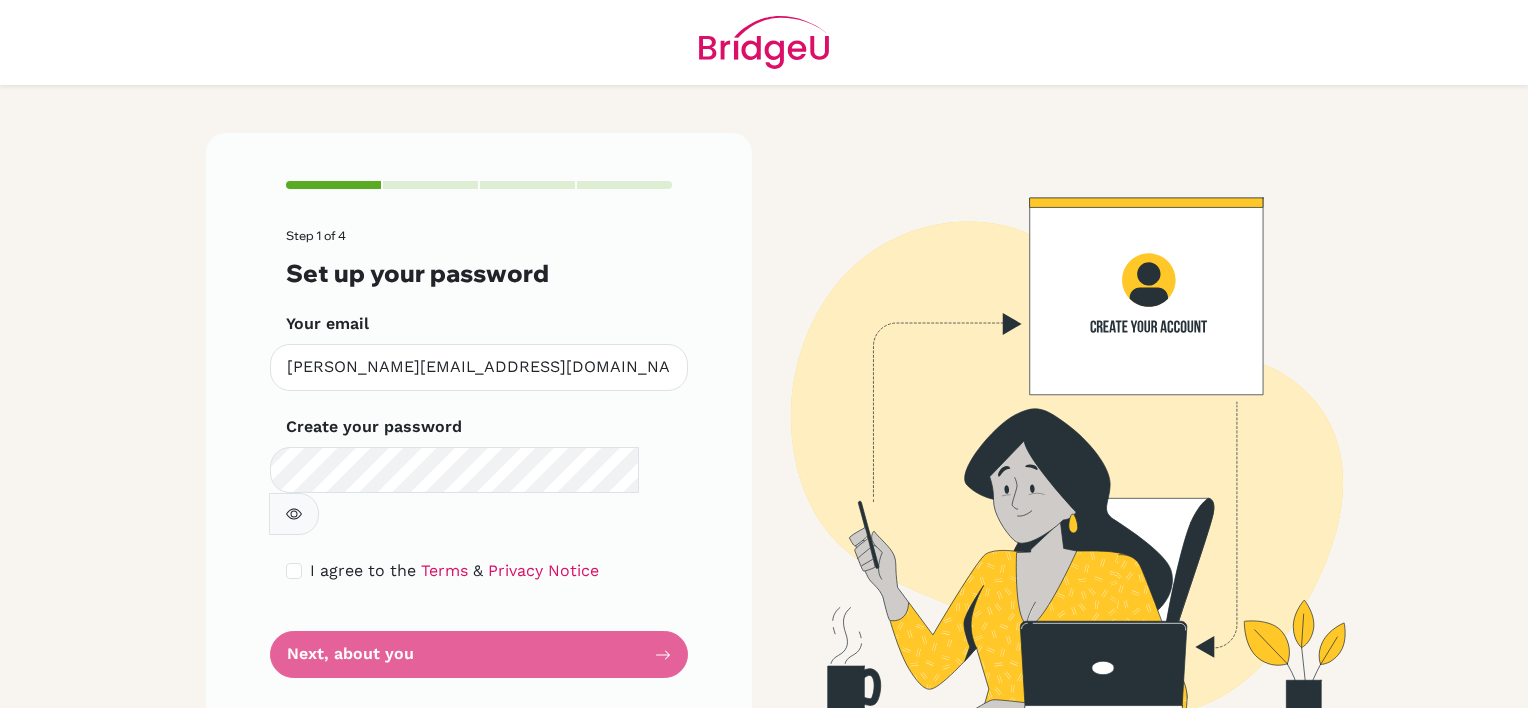 scroll, scrollTop: 0, scrollLeft: 0, axis: both 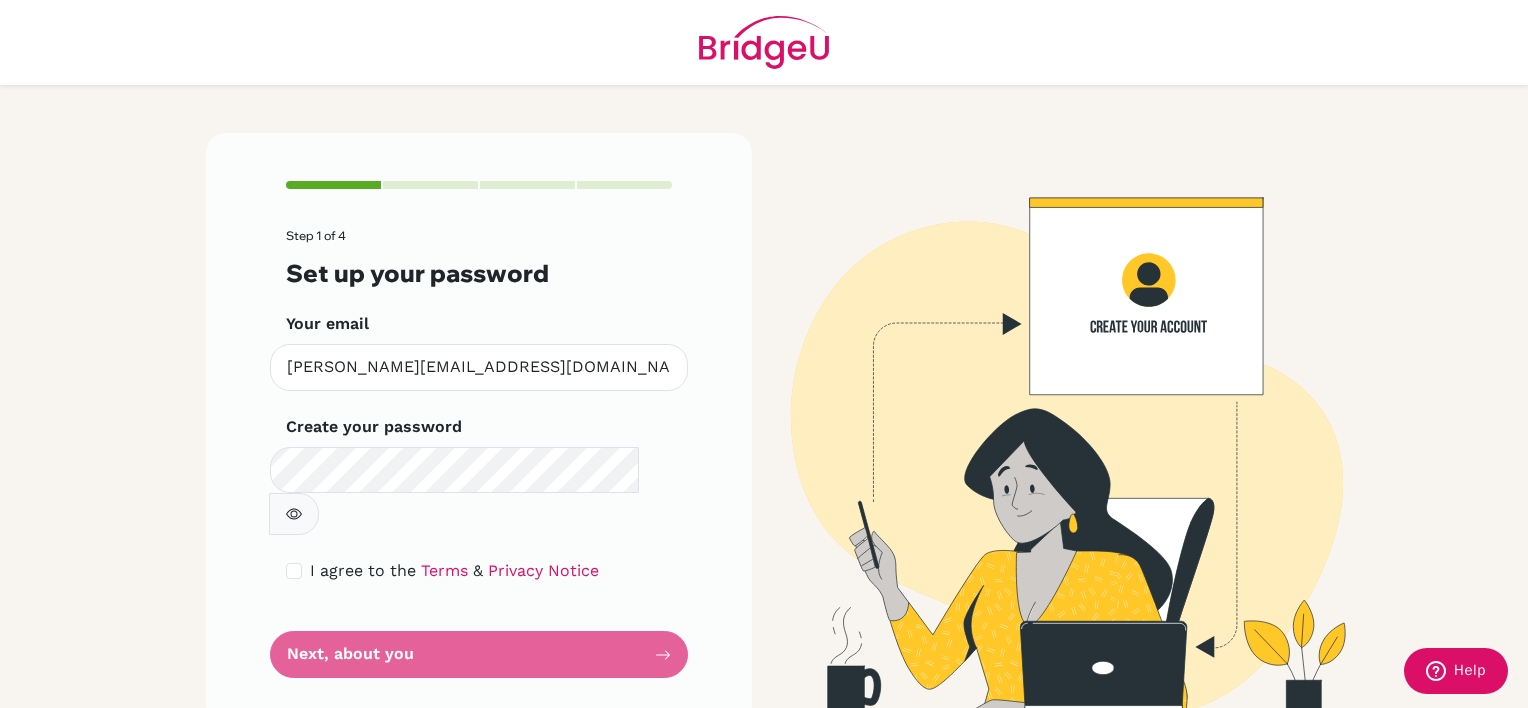 click on "Step 1 of 4
Set up your password
Your email
neil.daga@10xinternationalschool.com
Invalid email
Create your password
Make sure it's at least 6 characters
I agree to the
Terms
&
Privacy Notice
Next, about you" at bounding box center (479, 453) 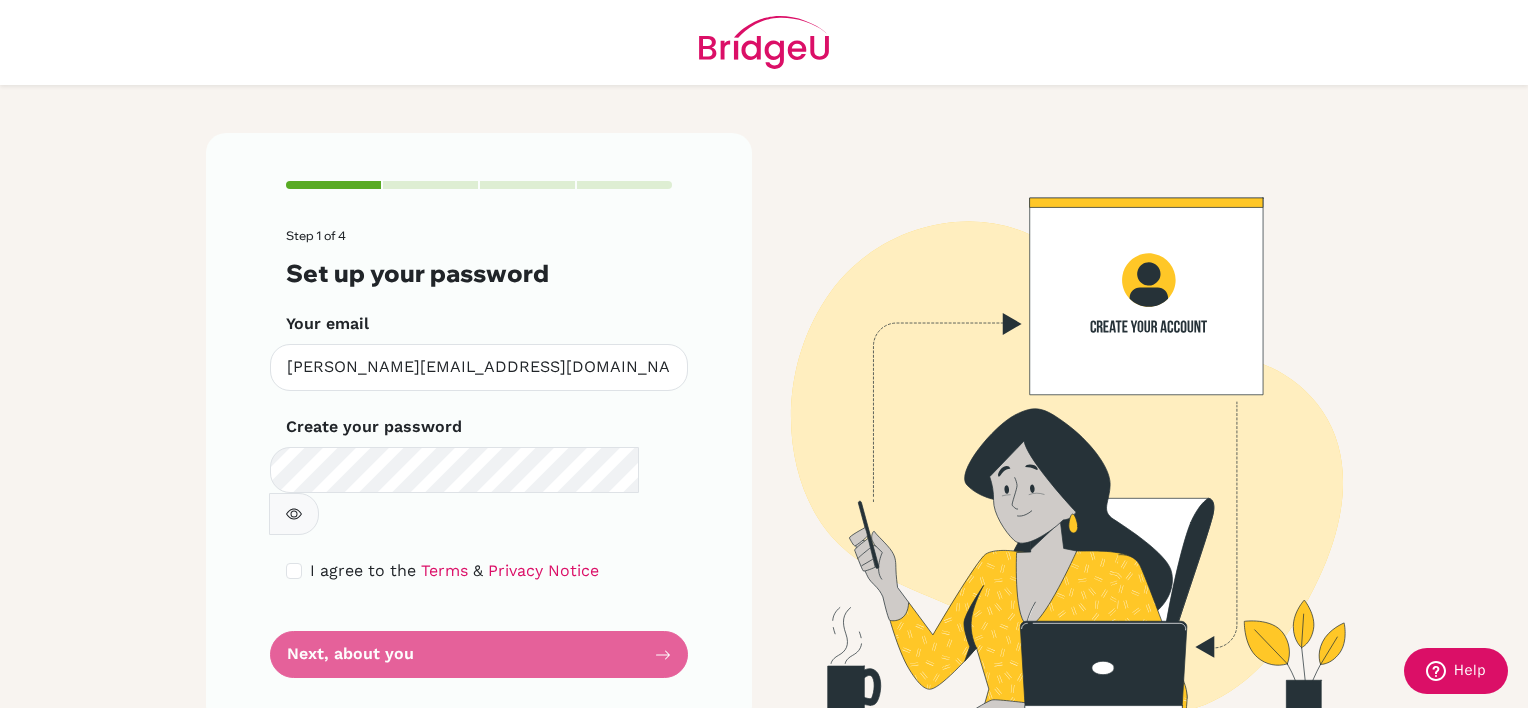 click on "Step 1 of 4
Set up your password
Your email
neil.daga@10xinternationalschool.com
Invalid email
Create your password
Make sure it's at least 6 characters
I agree to the
Terms
&
Privacy Notice
Next, about you" at bounding box center [479, 453] 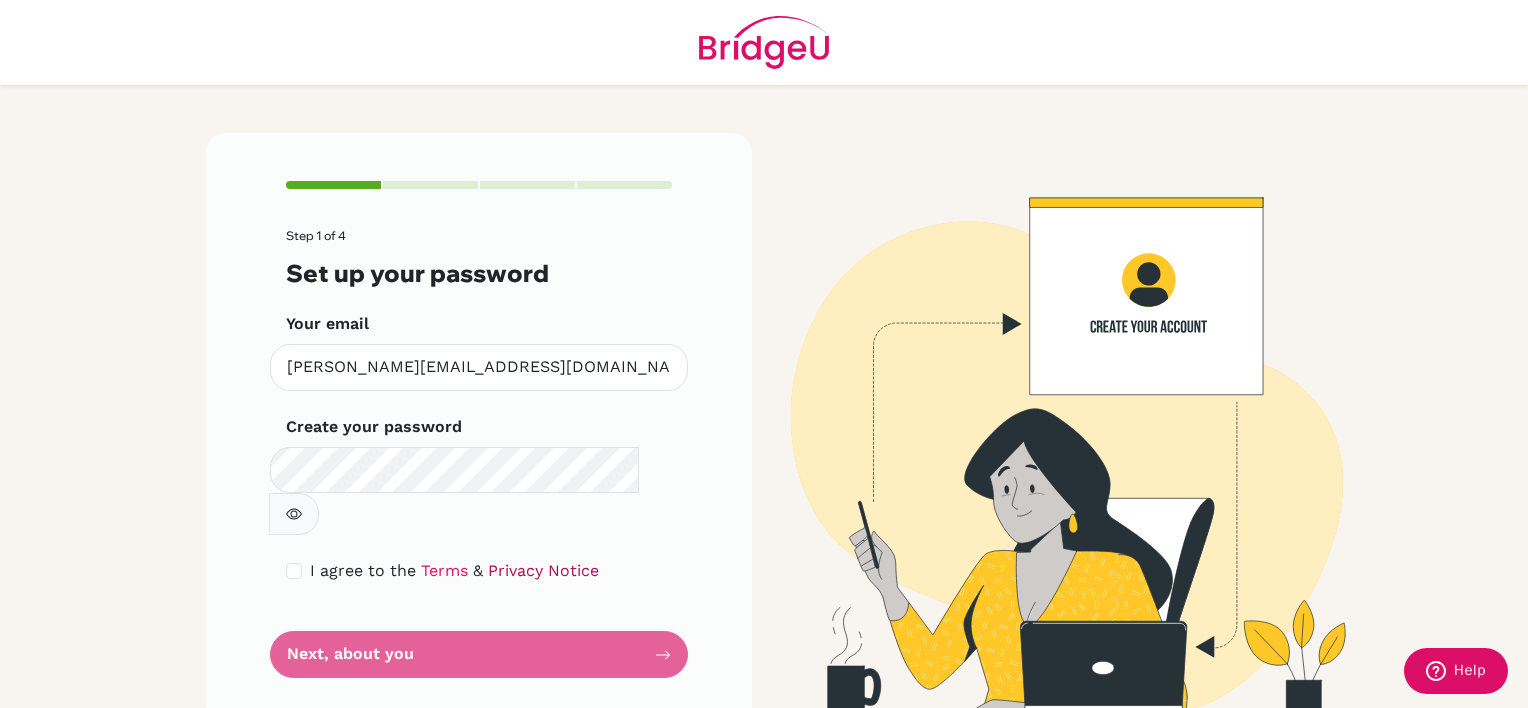 click on "Privacy Notice" at bounding box center (543, 570) 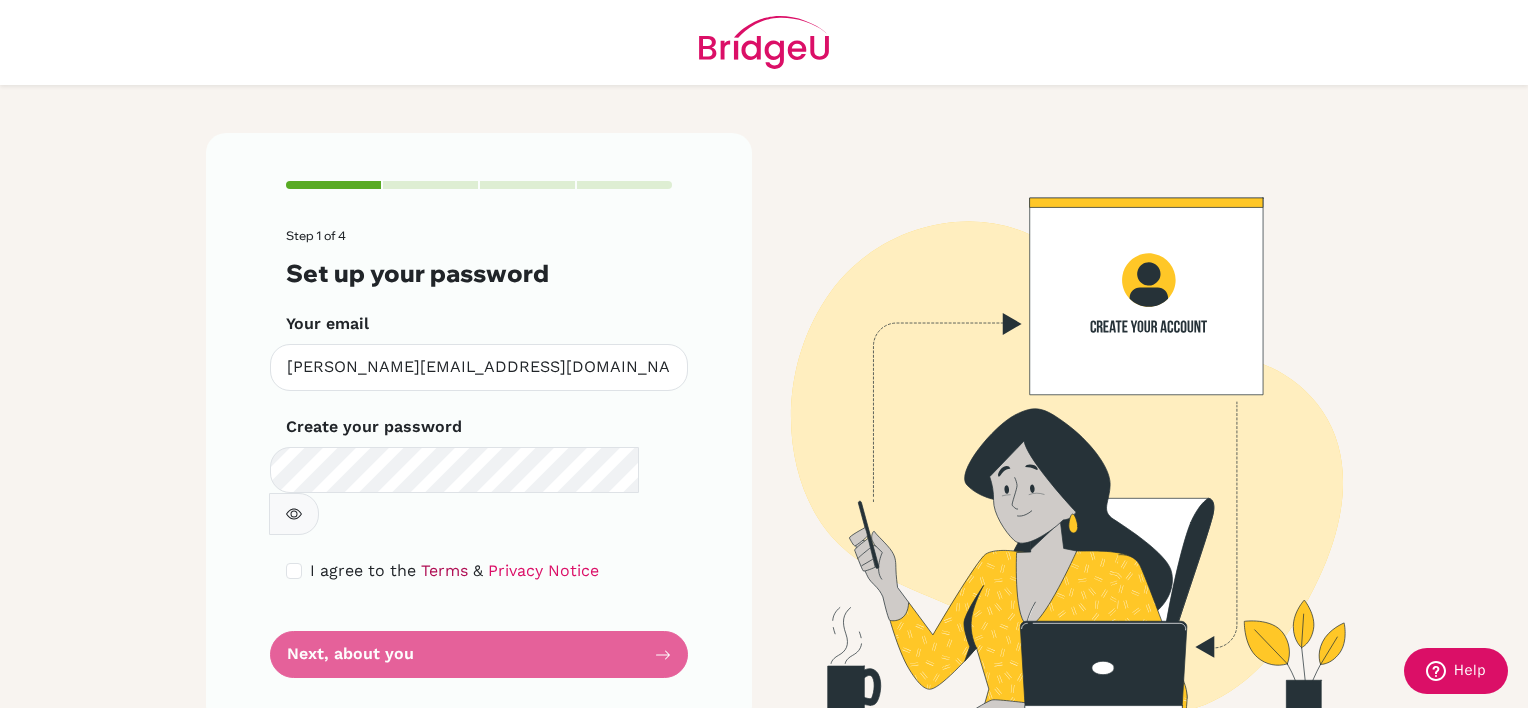 click on "Terms" at bounding box center (444, 570) 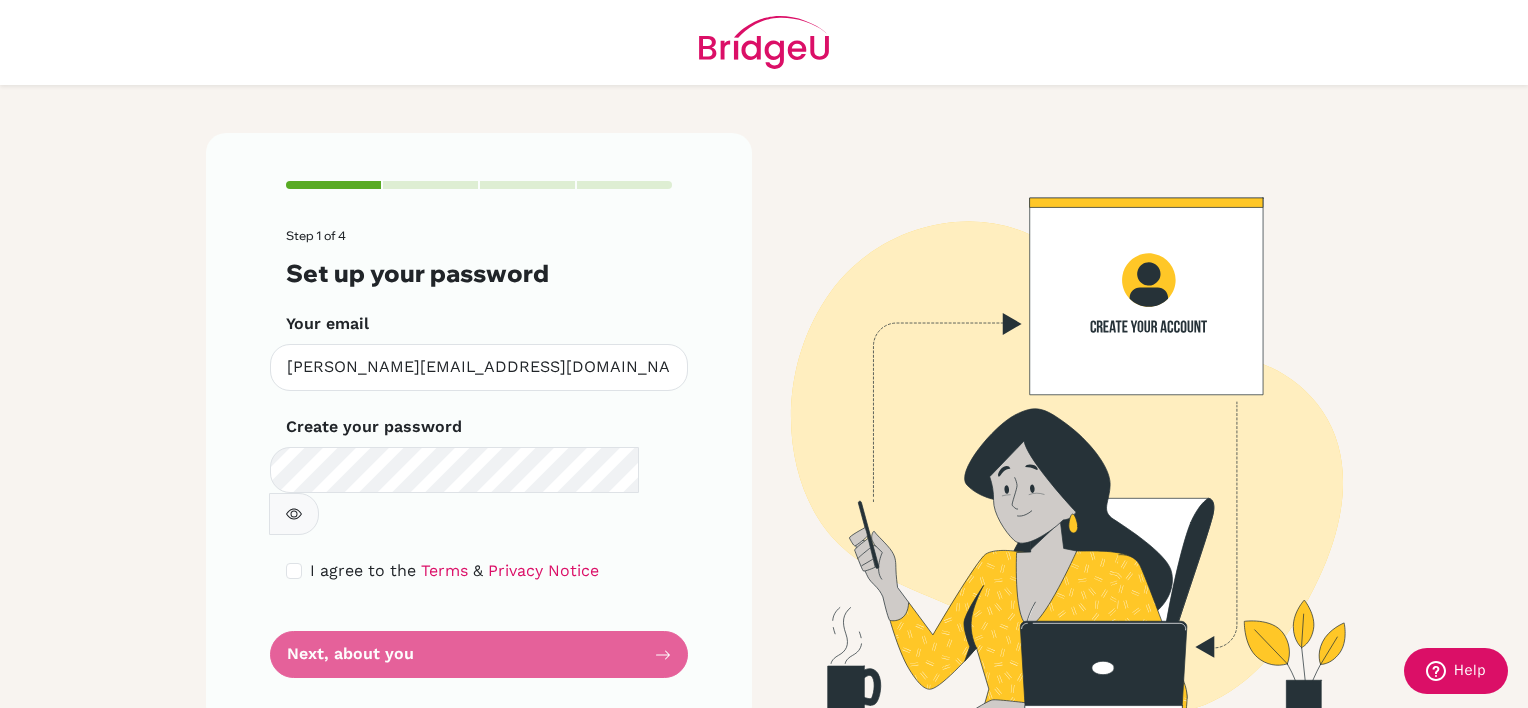 click on "Step 1 of 4
Set up your password
Your email
[PERSON_NAME][EMAIL_ADDRESS][DOMAIN_NAME]
Invalid email
Create your password
Make sure it's at least 6 characters
I agree to the
Terms
&
Privacy Notice
Next, about you" at bounding box center [479, 453] 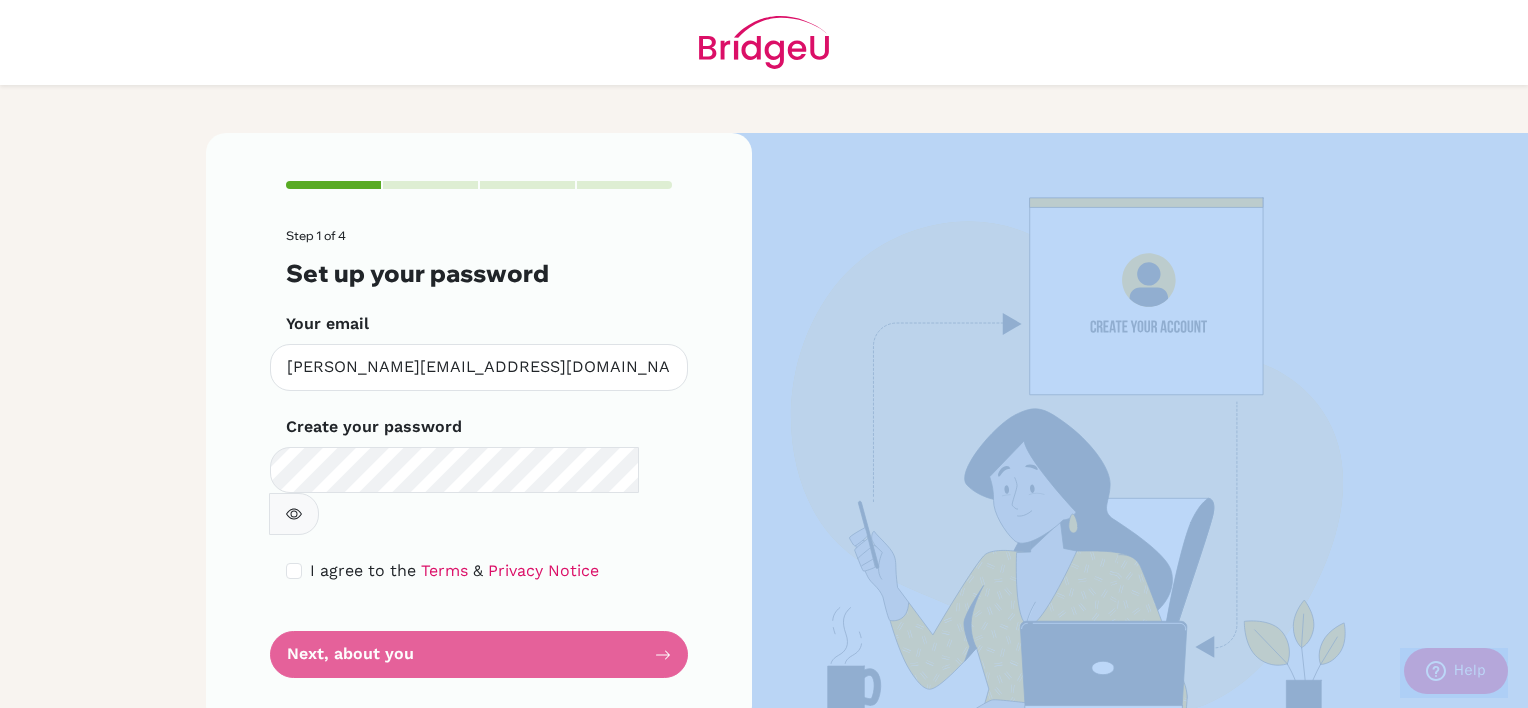 click on "Step 1 of 4
Set up your password
Your email
[PERSON_NAME][EMAIL_ADDRESS][DOMAIN_NAME]
Invalid email
Create your password
Make sure it's at least 6 characters
I agree to the
Terms
&
Privacy Notice
Next, about you" at bounding box center (479, 429) 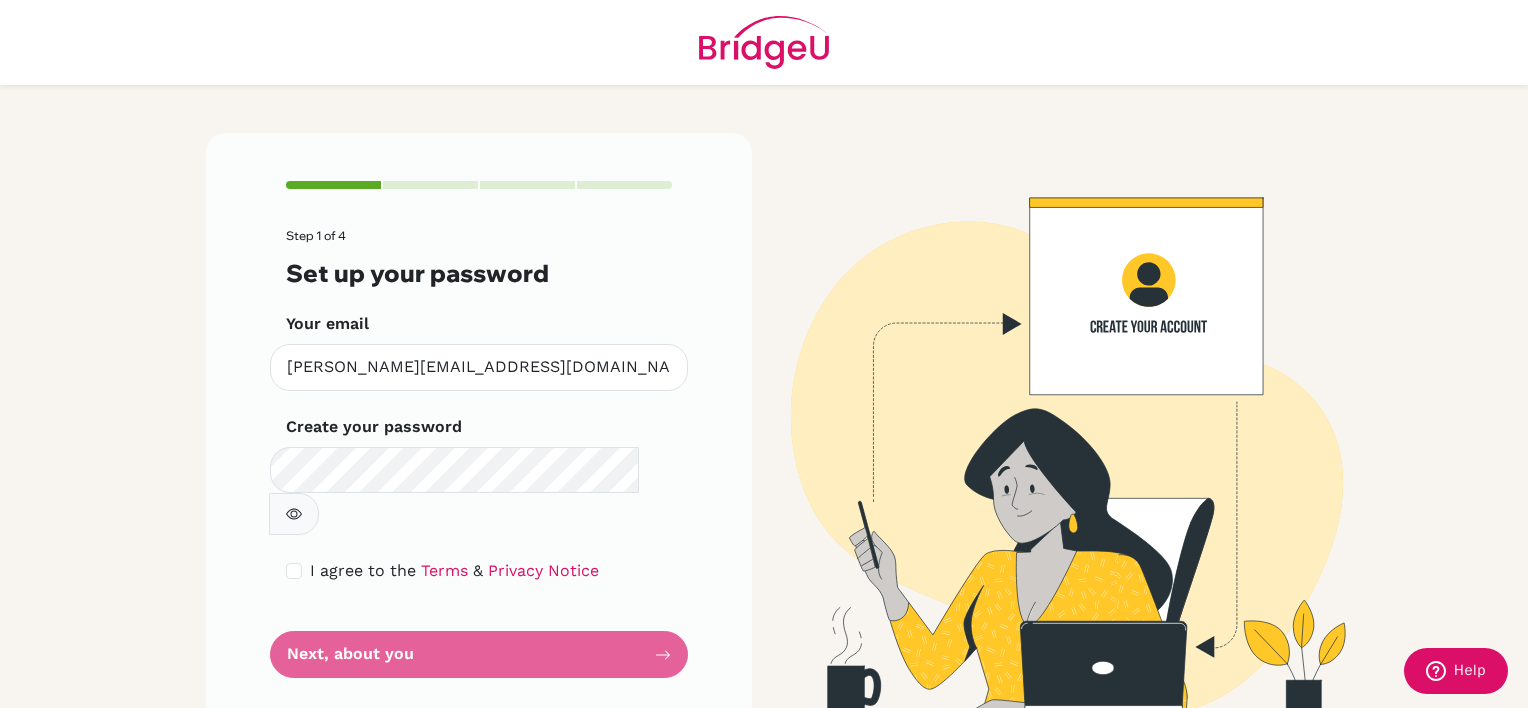 drag, startPoint x: 377, startPoint y: 636, endPoint x: 388, endPoint y: 609, distance: 29.15476 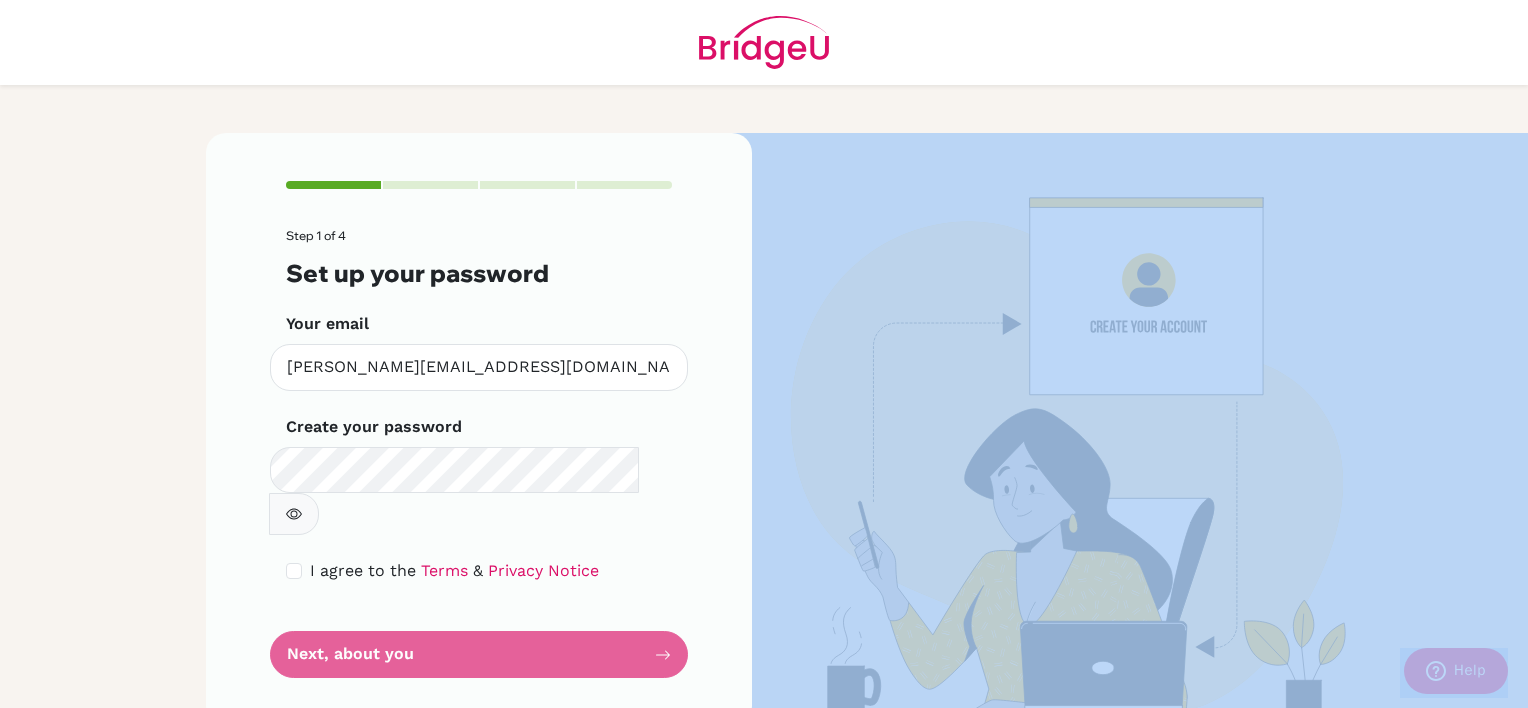 click on "Step 1 of 4
Set up your password
Your email
neil.daga@10xinternationalschool.com
Invalid email
Create your password
Make sure it's at least 6 characters
I agree to the
Terms
&
Privacy Notice
Next, about you" at bounding box center [479, 453] 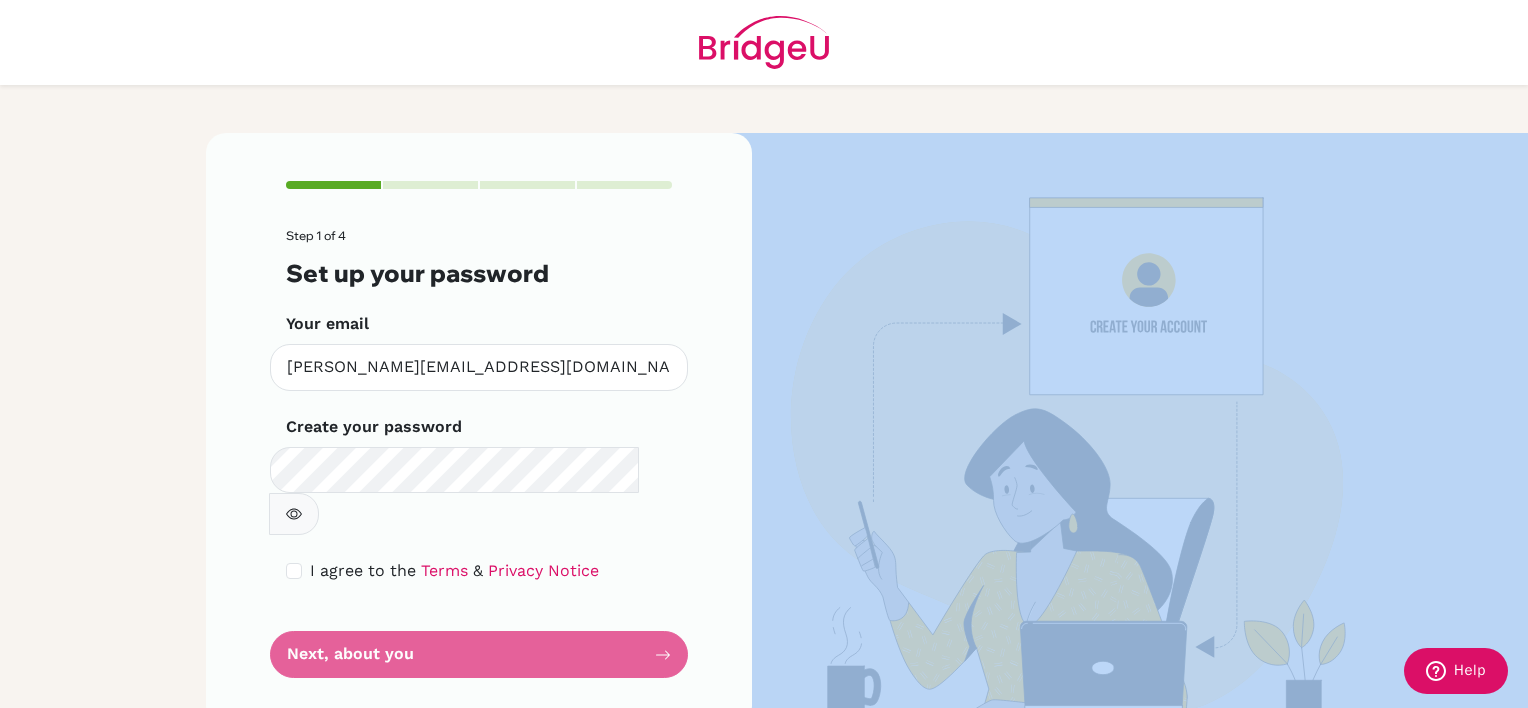 click on "Step 1 of 4
Set up your password
Your email
neil.daga@10xinternationalschool.com
Invalid email
Create your password
Make sure it's at least 6 characters
I agree to the
Terms
&
Privacy Notice
Next, about you" at bounding box center [479, 453] 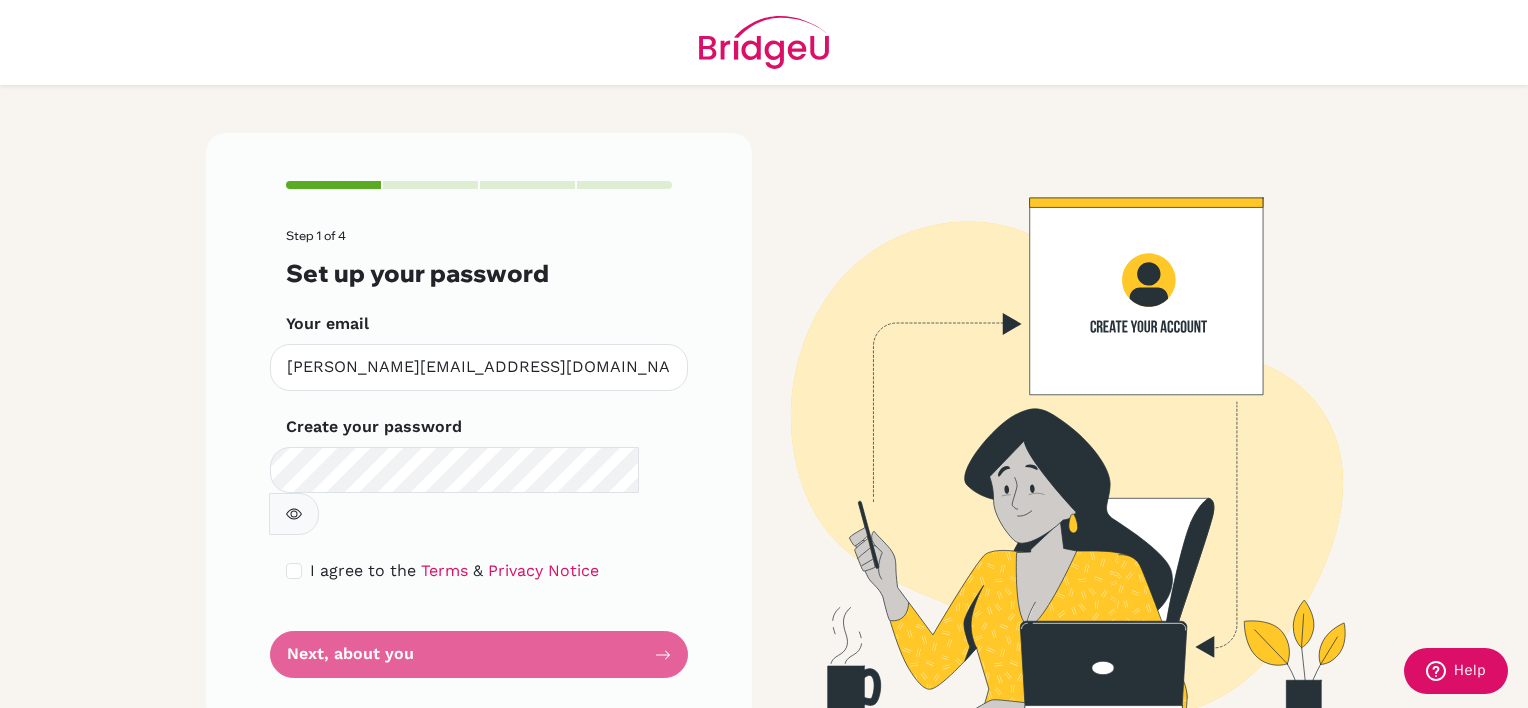 drag, startPoint x: 388, startPoint y: 609, endPoint x: 342, endPoint y: 597, distance: 47.539455 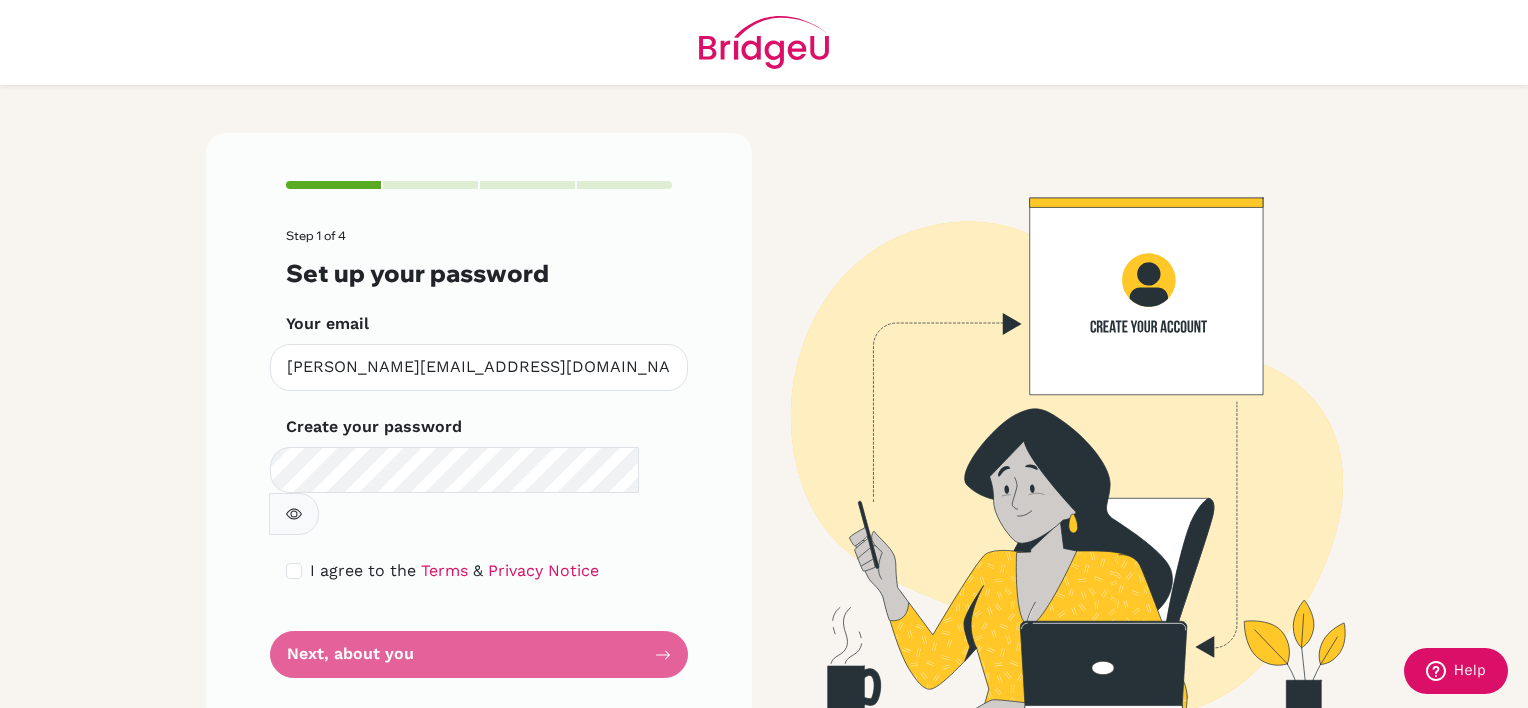 click on "Step 1 of 4
Set up your password
Your email
[PERSON_NAME][EMAIL_ADDRESS][DOMAIN_NAME]
Invalid email
Create your password
Make sure it's at least 6 characters
I agree to the
Terms
&
Privacy Notice
Next, about you" at bounding box center (479, 453) 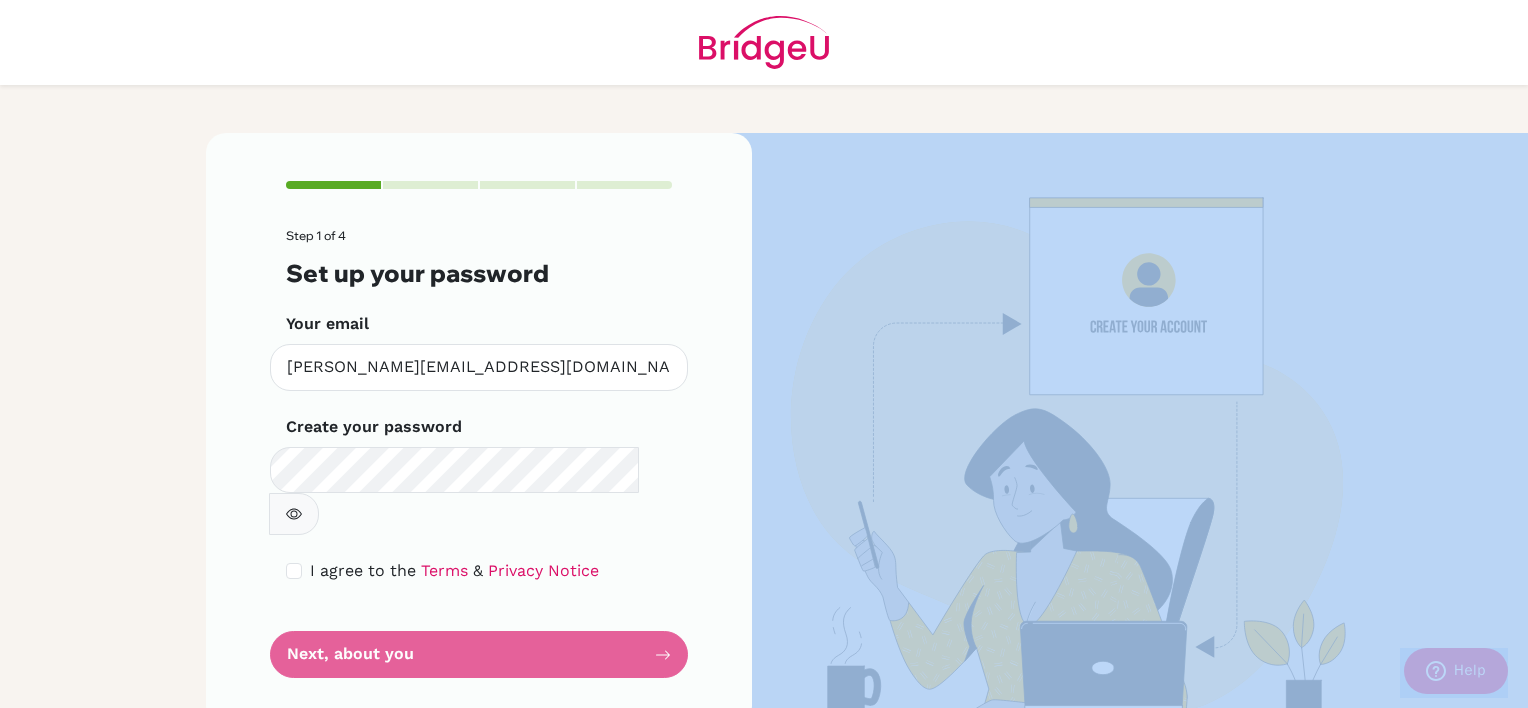 click on "Step 1 of 4
Set up your password
Your email
[PERSON_NAME][EMAIL_ADDRESS][DOMAIN_NAME]
Invalid email
Create your password
Make sure it's at least 6 characters
I agree to the
Terms
&
Privacy Notice
Next, about you" at bounding box center [479, 453] 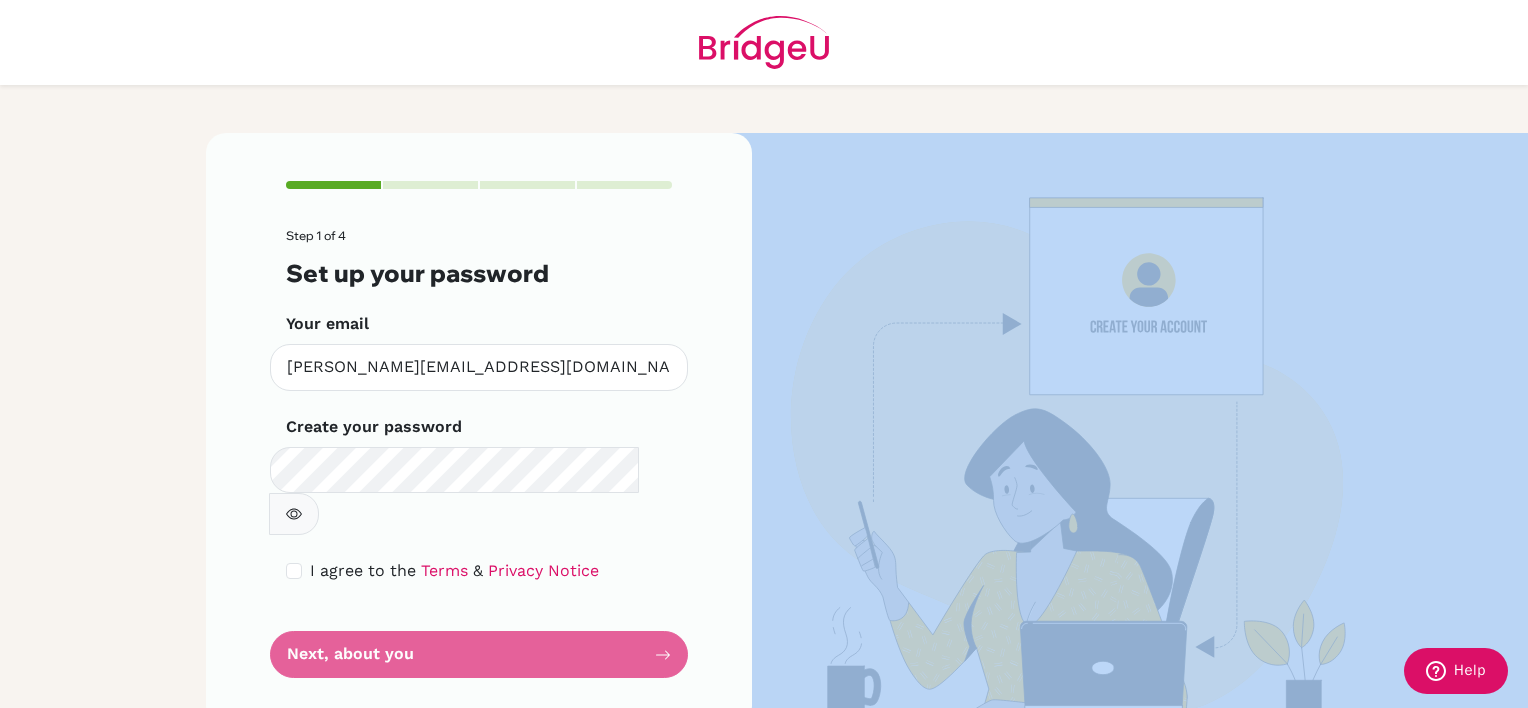 drag, startPoint x: 345, startPoint y: 592, endPoint x: 352, endPoint y: 624, distance: 32.75668 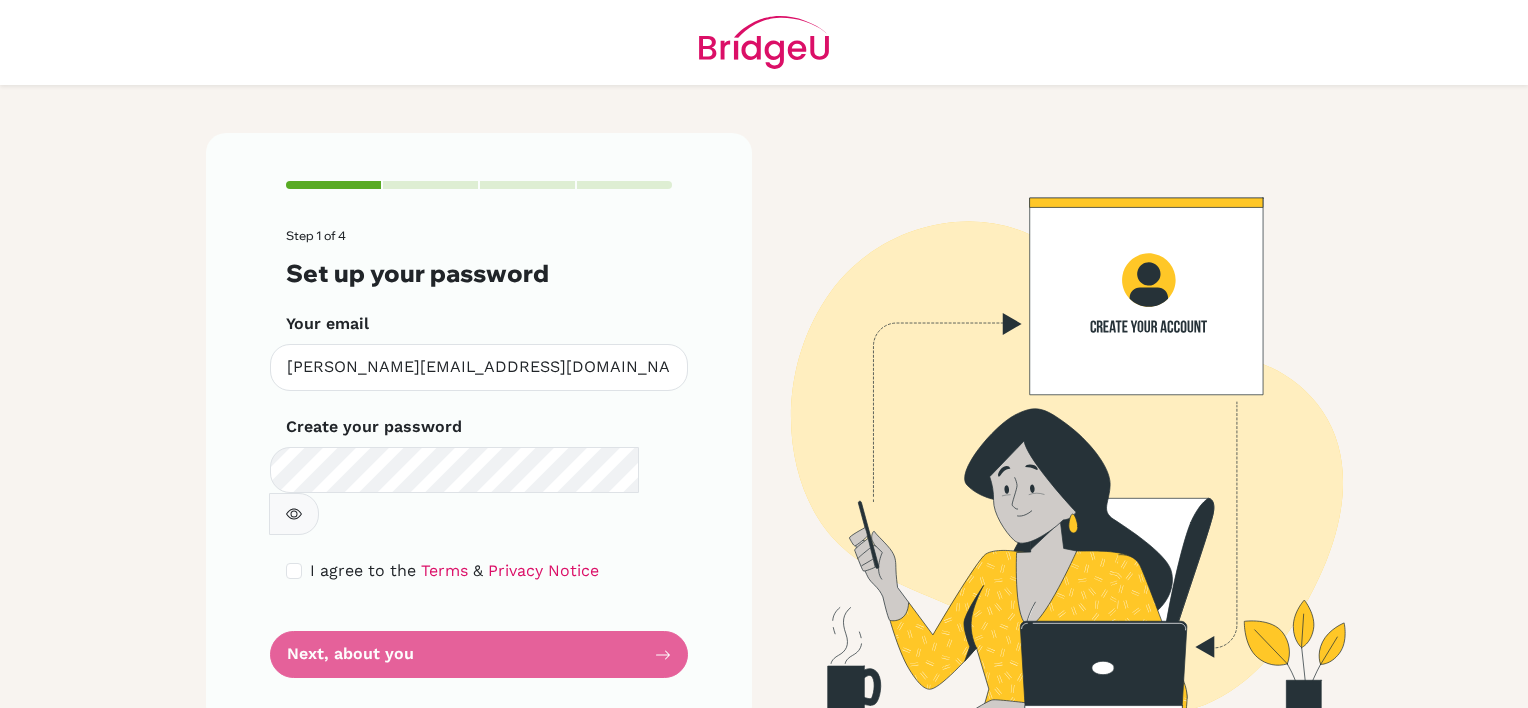scroll, scrollTop: 0, scrollLeft: 0, axis: both 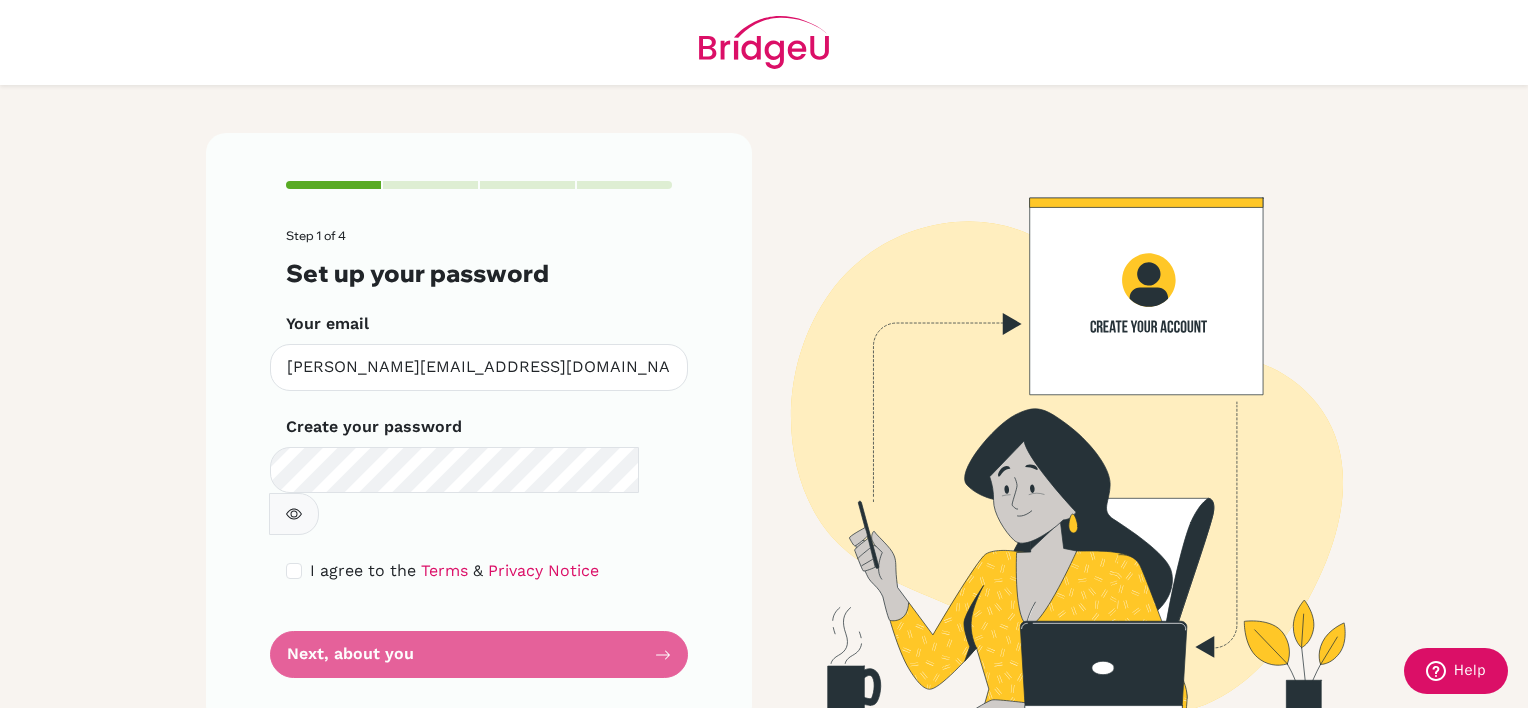click on "Step 1 of 4
Set up your password
Your email
[PERSON_NAME][EMAIL_ADDRESS][DOMAIN_NAME]
Invalid email
Create your password
Make sure it's at least 6 characters
I agree to the
Terms
&
Privacy Notice
Next, about you" at bounding box center [479, 453] 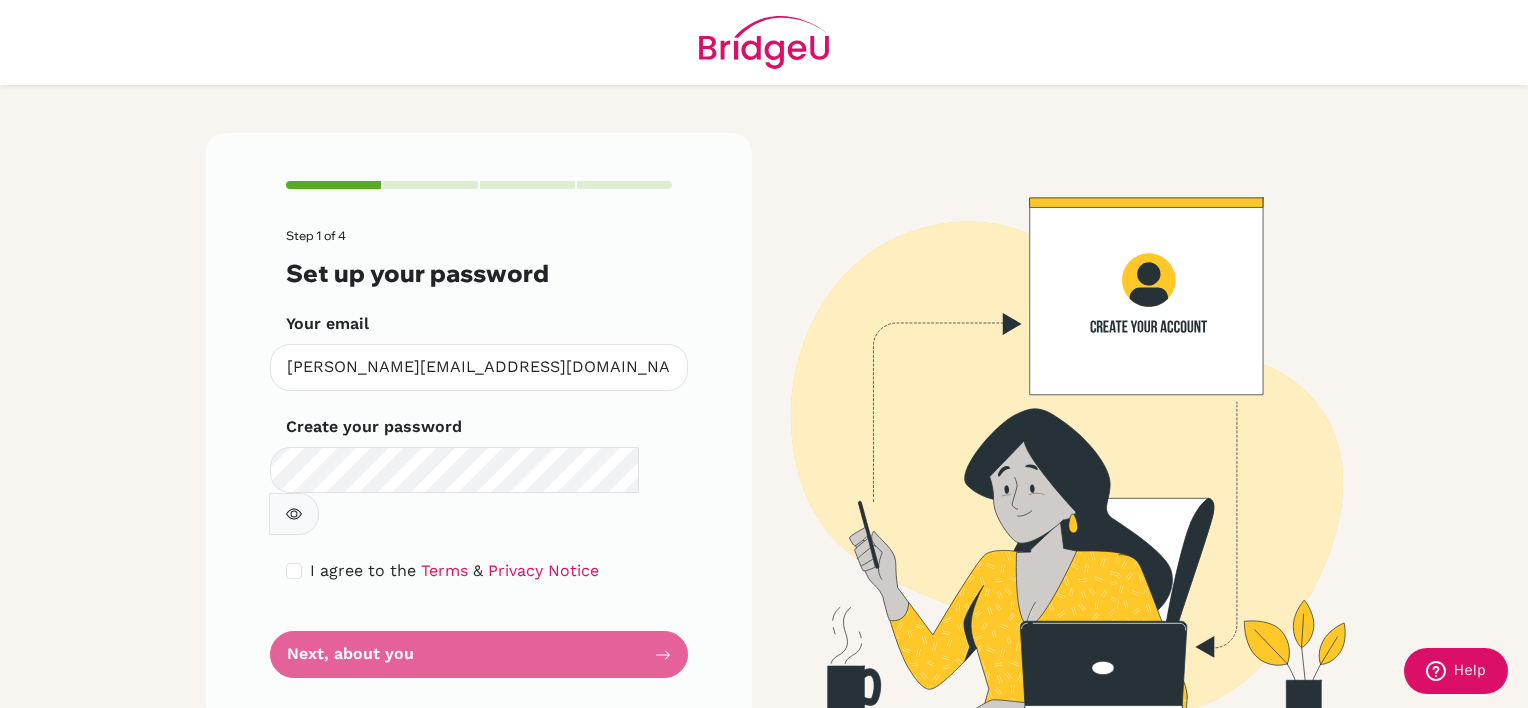 click on "Step 1 of 4
Set up your password
Your email
[PERSON_NAME][EMAIL_ADDRESS][DOMAIN_NAME]
Invalid email
Create your password
Make sure it's at least 6 characters
I agree to the
Terms
&
Privacy Notice
Next, about you" at bounding box center [479, 453] 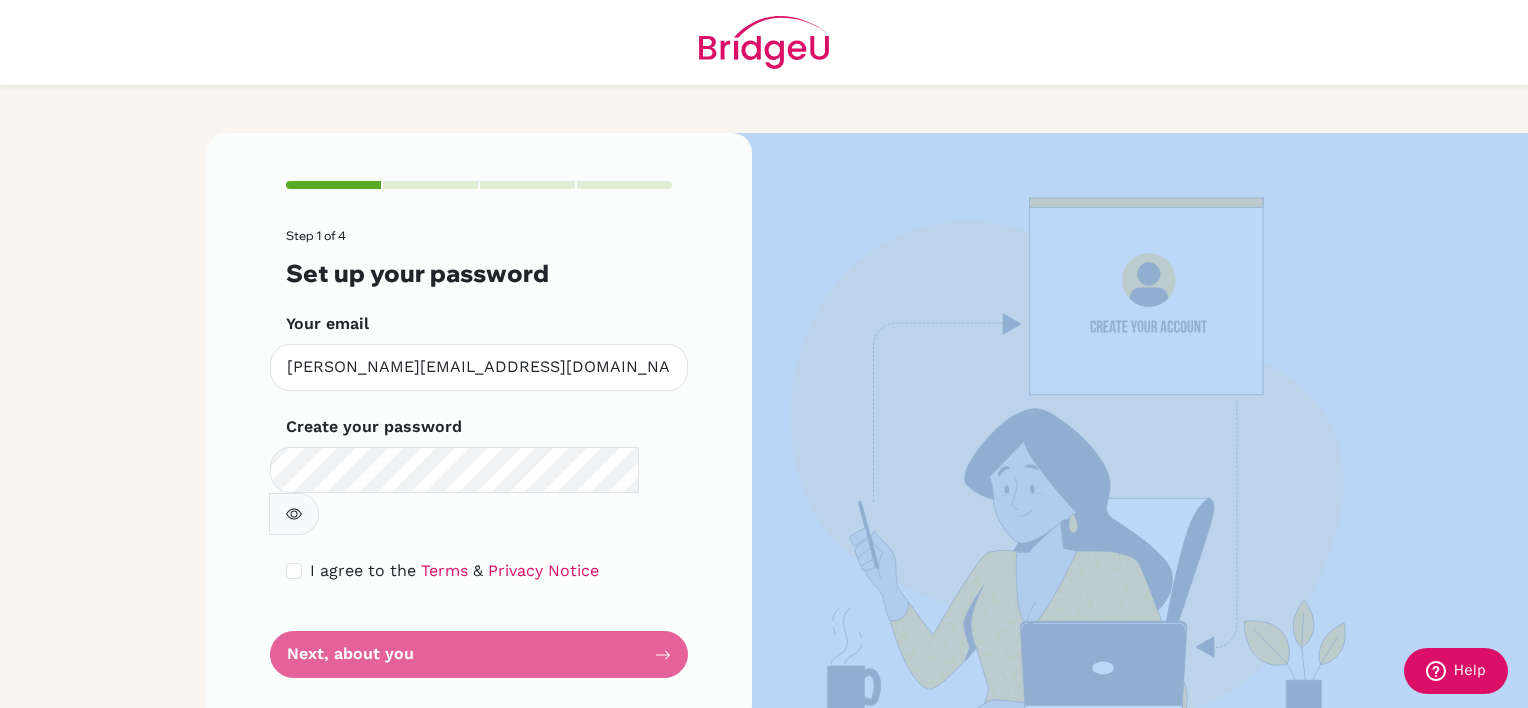 click on "Step 1 of 4
Set up your password
Your email
[PERSON_NAME][EMAIL_ADDRESS][DOMAIN_NAME]
Invalid email
Create your password
Make sure it's at least 6 characters
I agree to the
Terms
&
Privacy Notice
Next, about you" at bounding box center [479, 453] 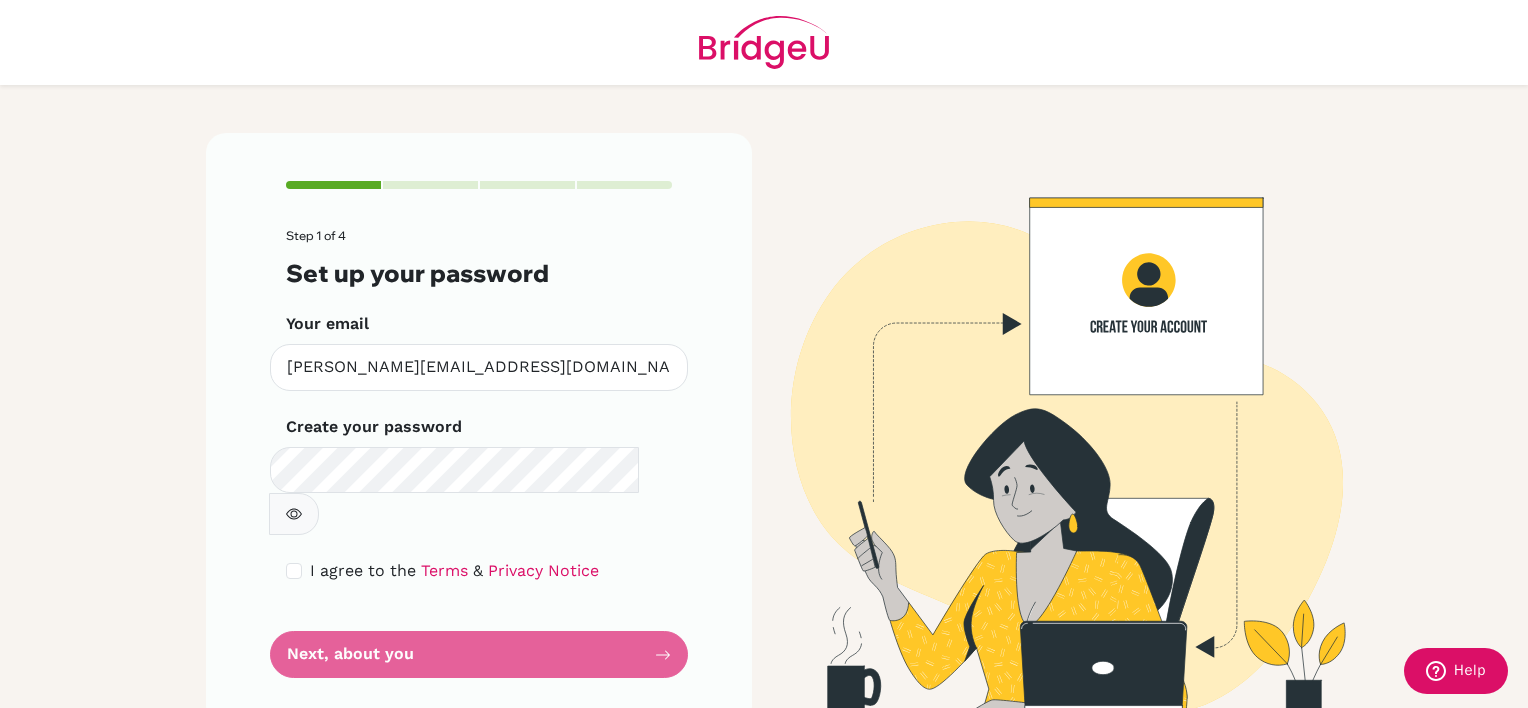 drag, startPoint x: 518, startPoint y: 613, endPoint x: 526, endPoint y: 596, distance: 18.788294 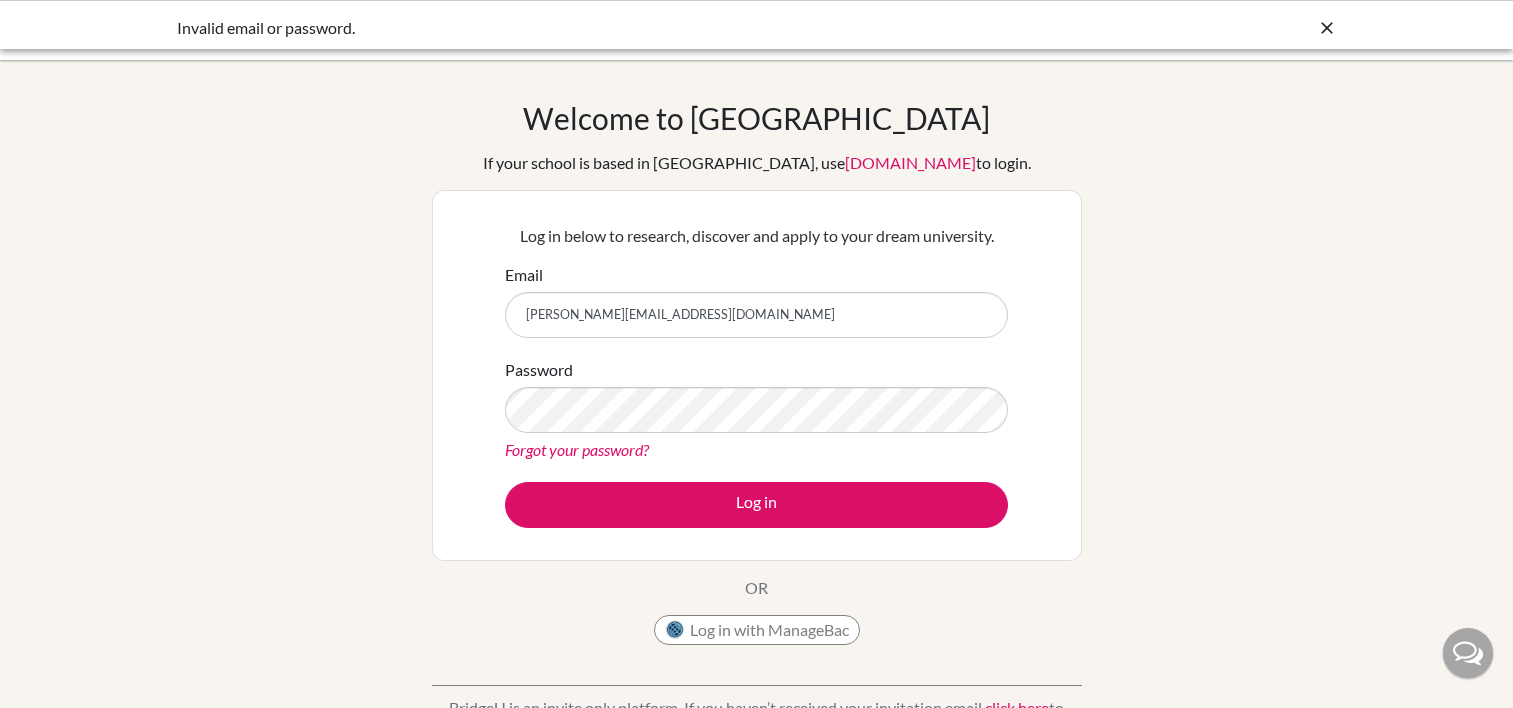 scroll, scrollTop: 0, scrollLeft: 0, axis: both 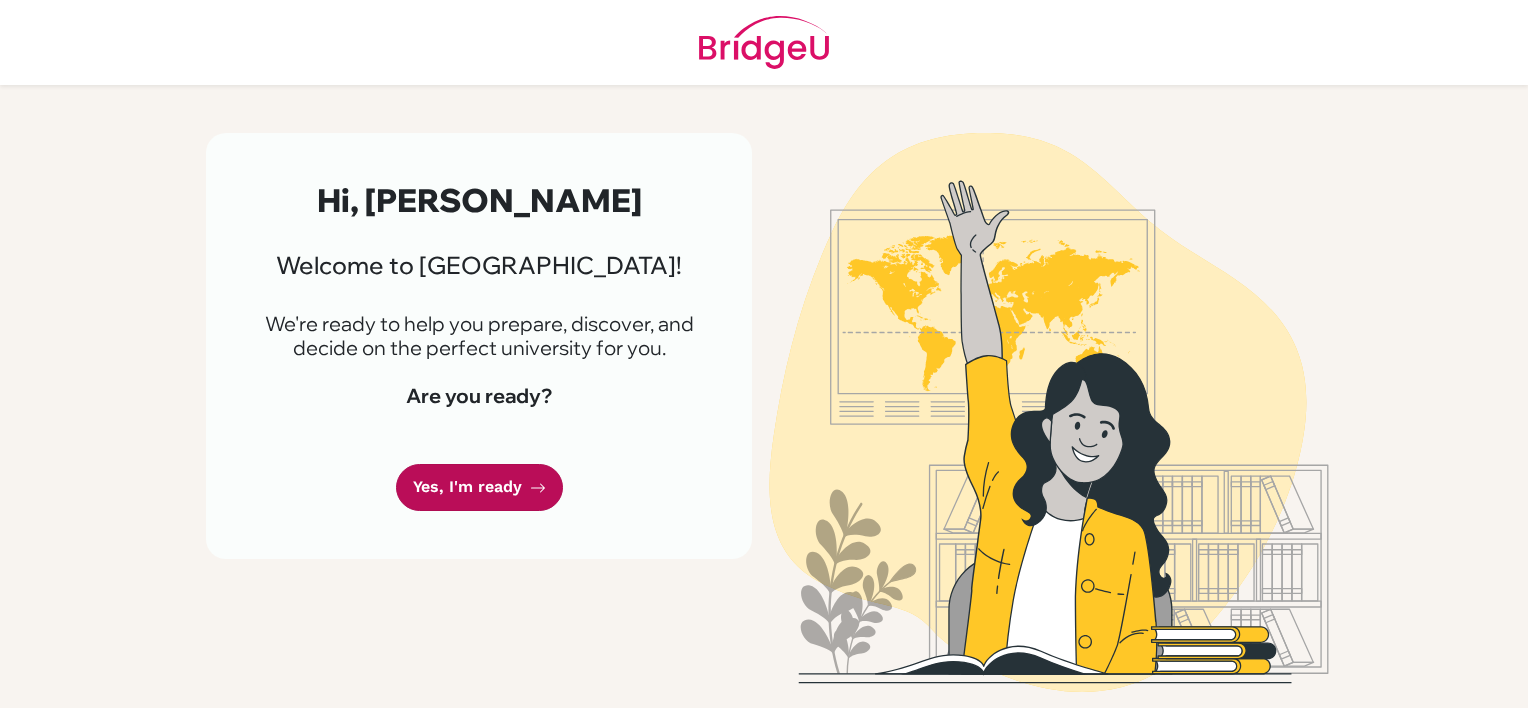 click on "Yes, I'm ready" at bounding box center (479, 487) 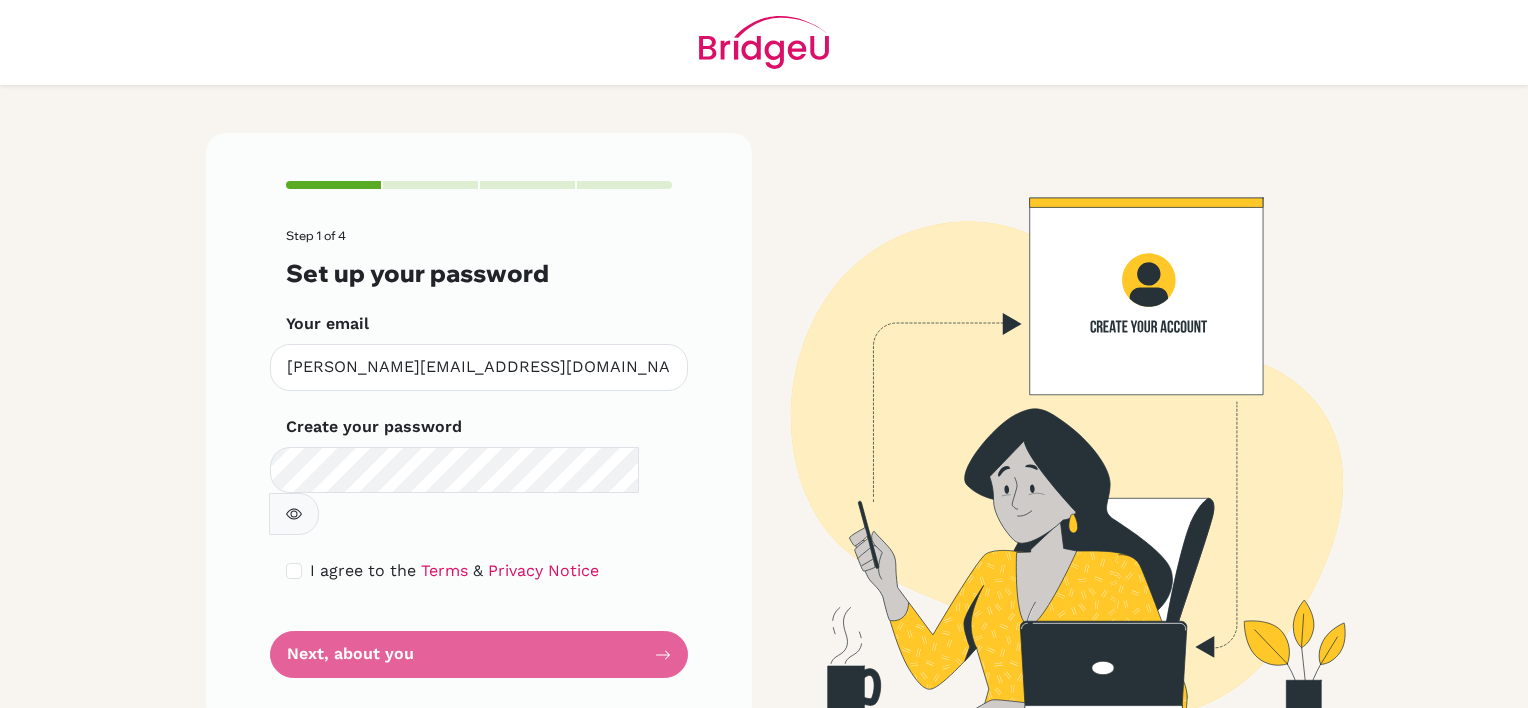 scroll, scrollTop: 0, scrollLeft: 0, axis: both 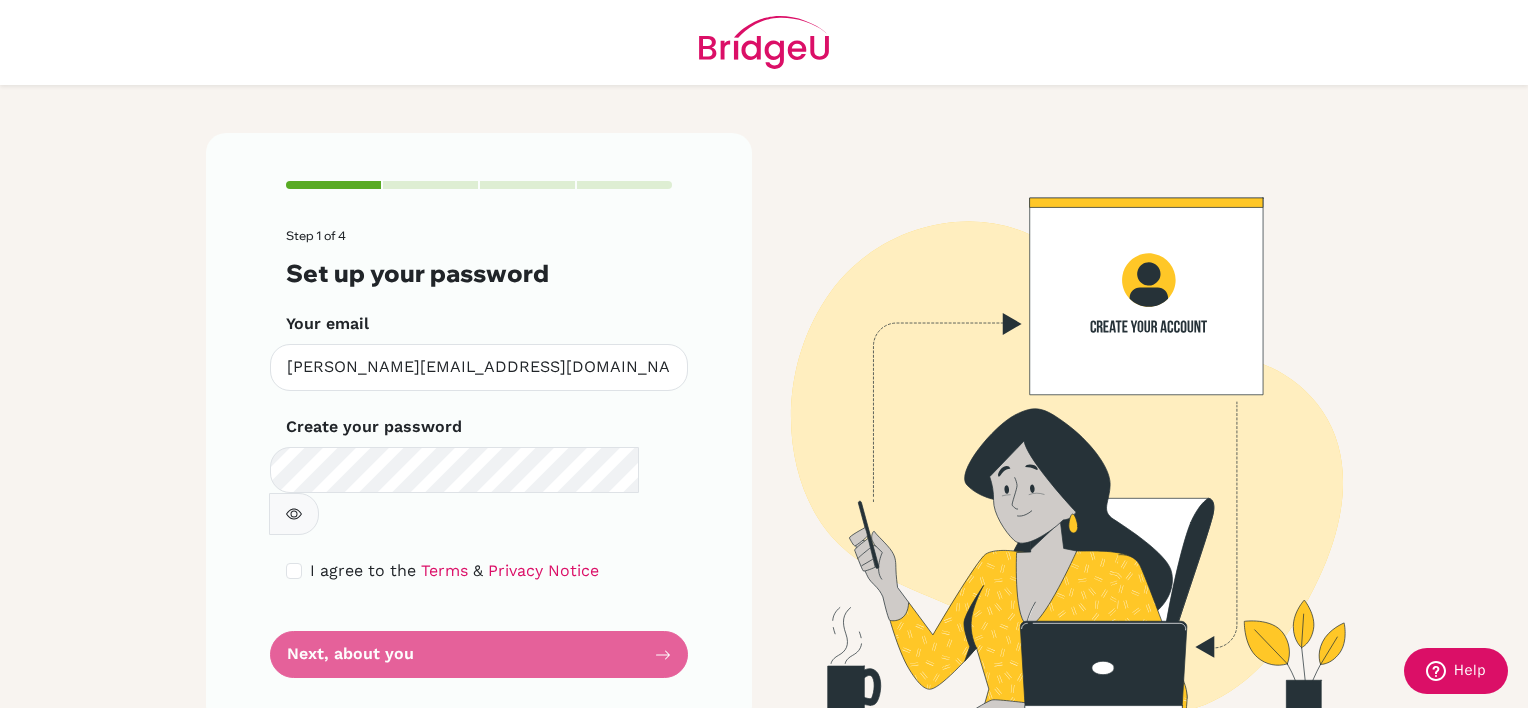 click on "Step 1 of 4
Set up your password
Your email
[PERSON_NAME][EMAIL_ADDRESS][DOMAIN_NAME]
Invalid email
Create your password
Make sure it's at least 6 characters
I agree to the
Terms
&
Privacy Notice
Next, about you" at bounding box center [479, 453] 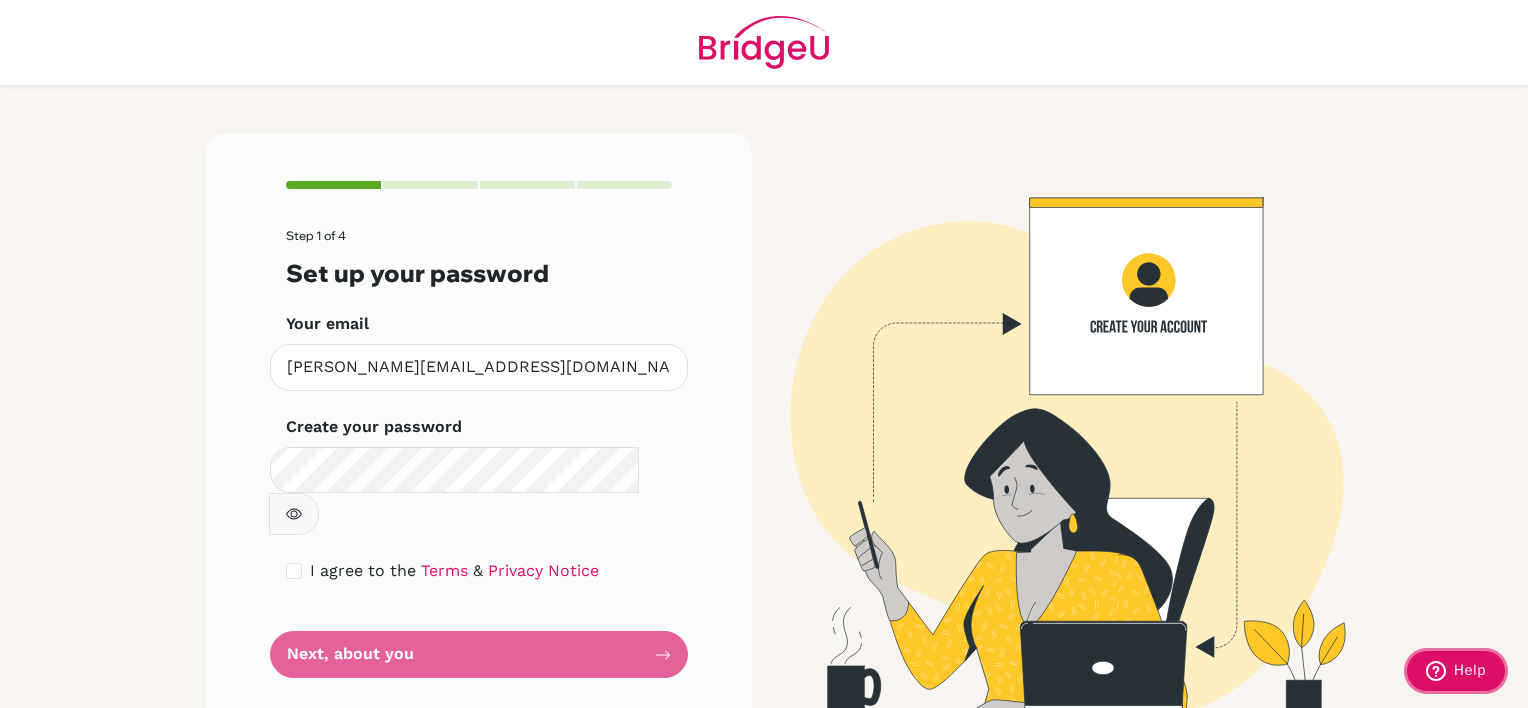 click on "Help" at bounding box center [1470, 670] 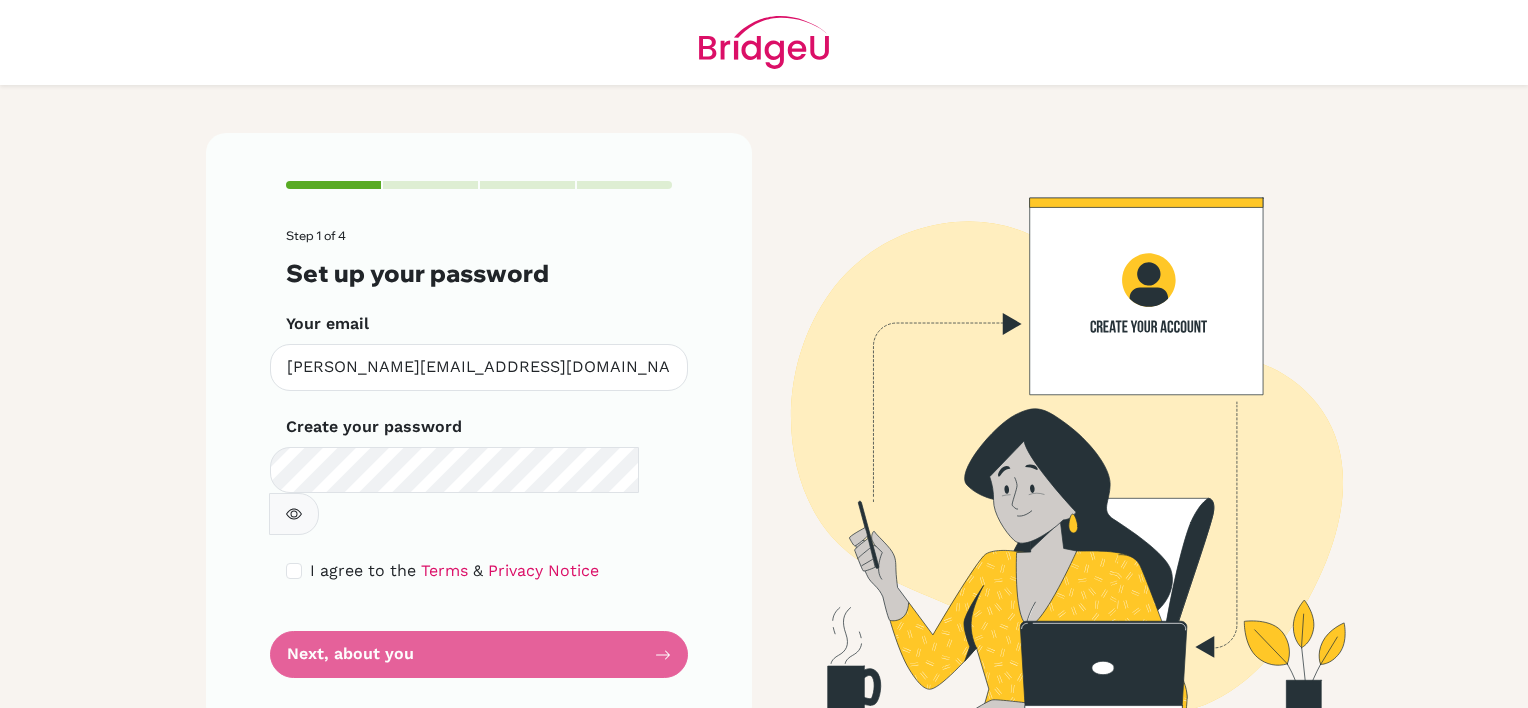 scroll, scrollTop: 0, scrollLeft: 0, axis: both 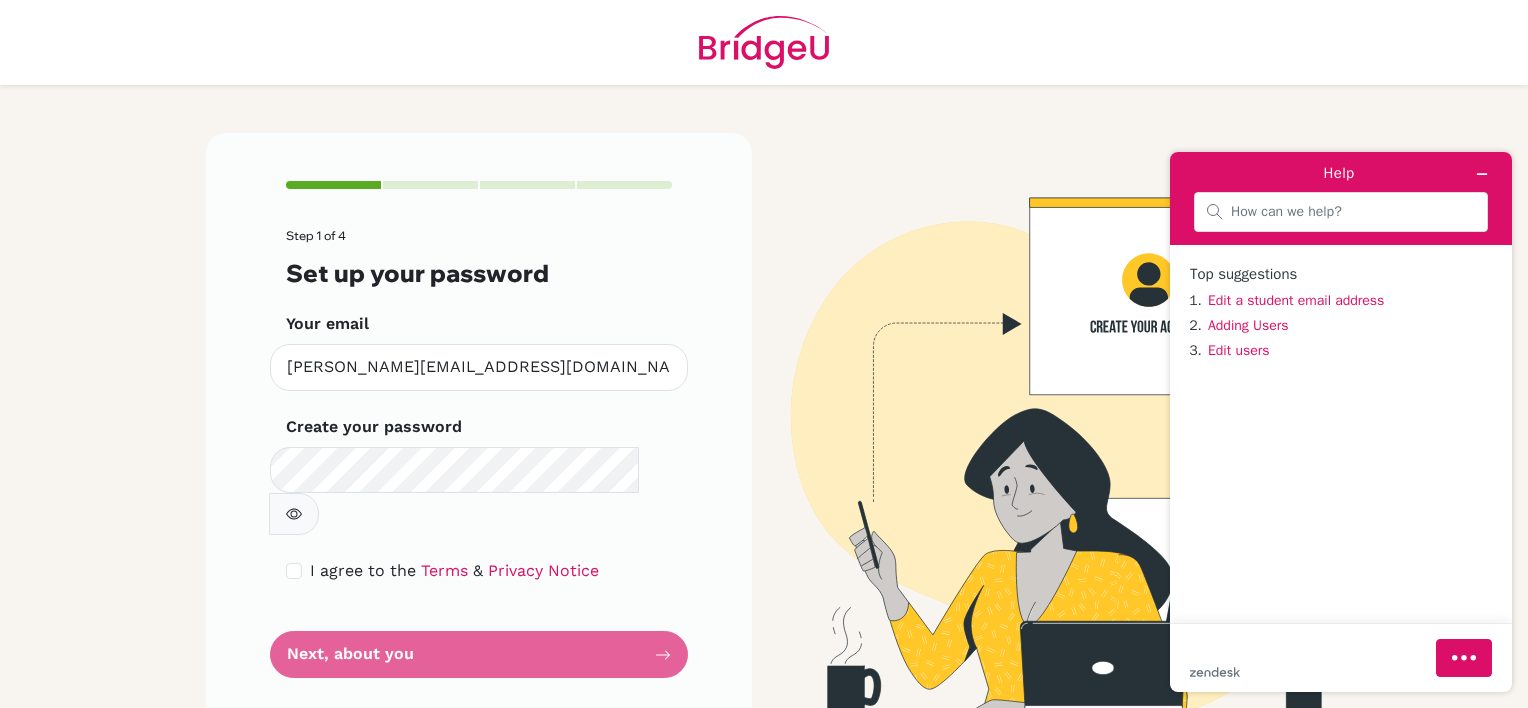 click on "Step 1 of 4
Set up your password
Your email
[PERSON_NAME][EMAIL_ADDRESS][DOMAIN_NAME]
Invalid email
Create your password
Make sure it's at least 6 characters
I agree to the
Terms
&
Privacy Notice
Next, about you" at bounding box center [479, 453] 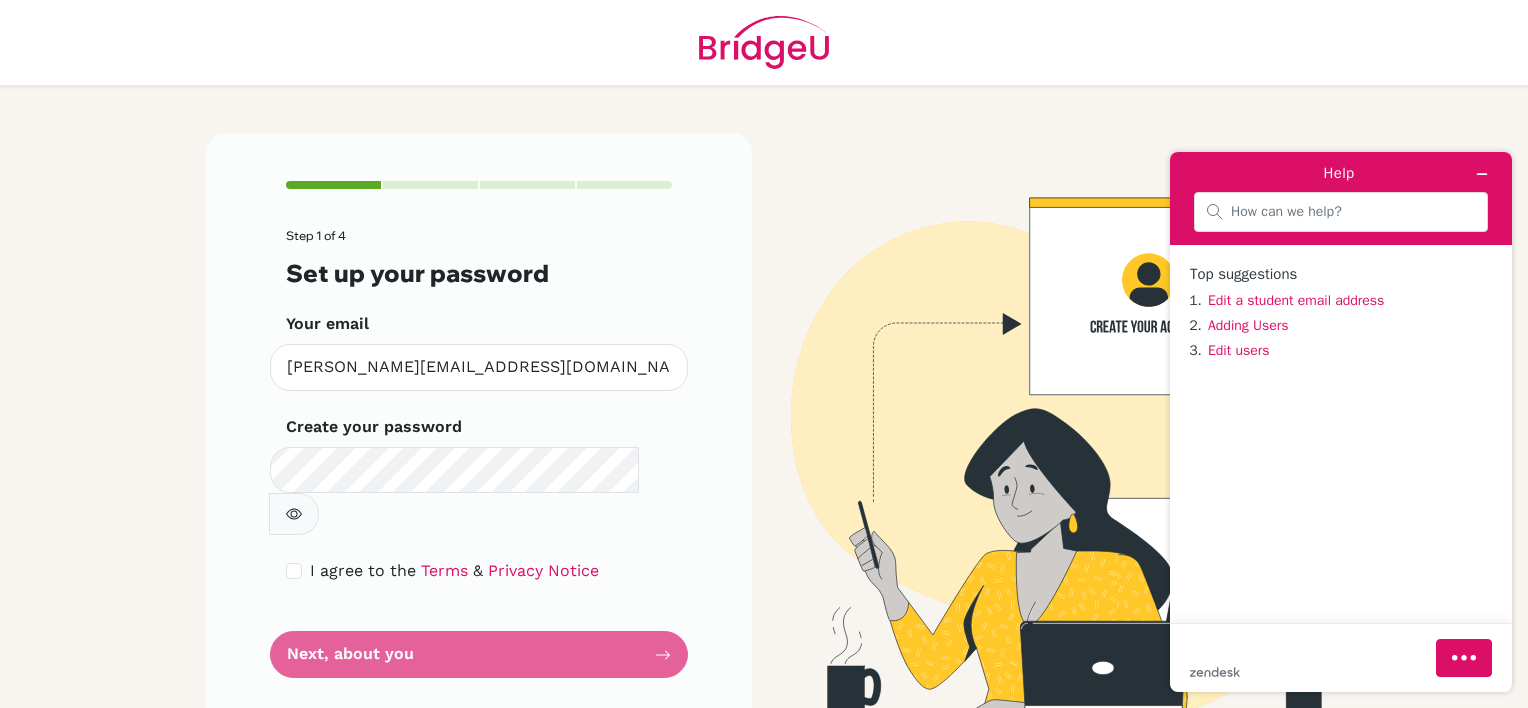 drag, startPoint x: 661, startPoint y: 592, endPoint x: 661, endPoint y: 574, distance: 18 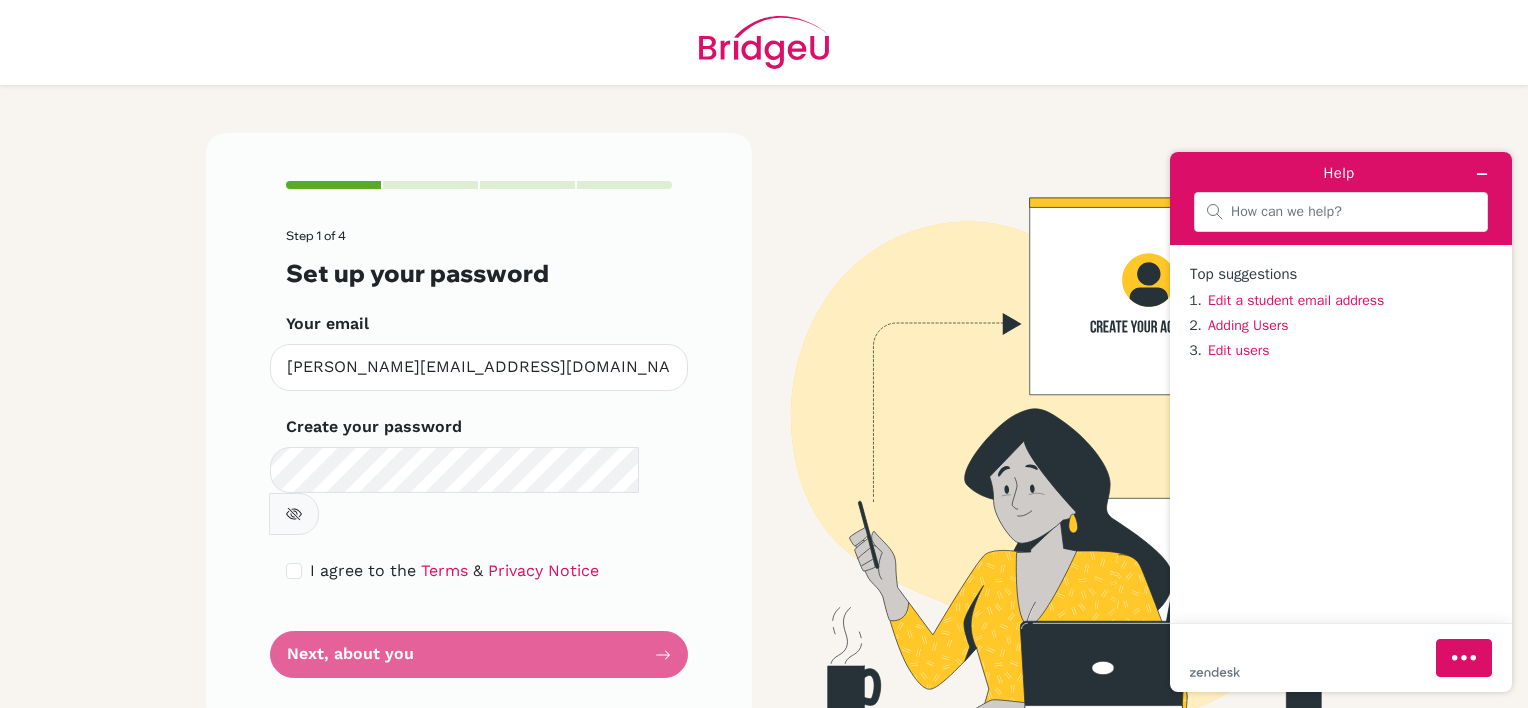 click 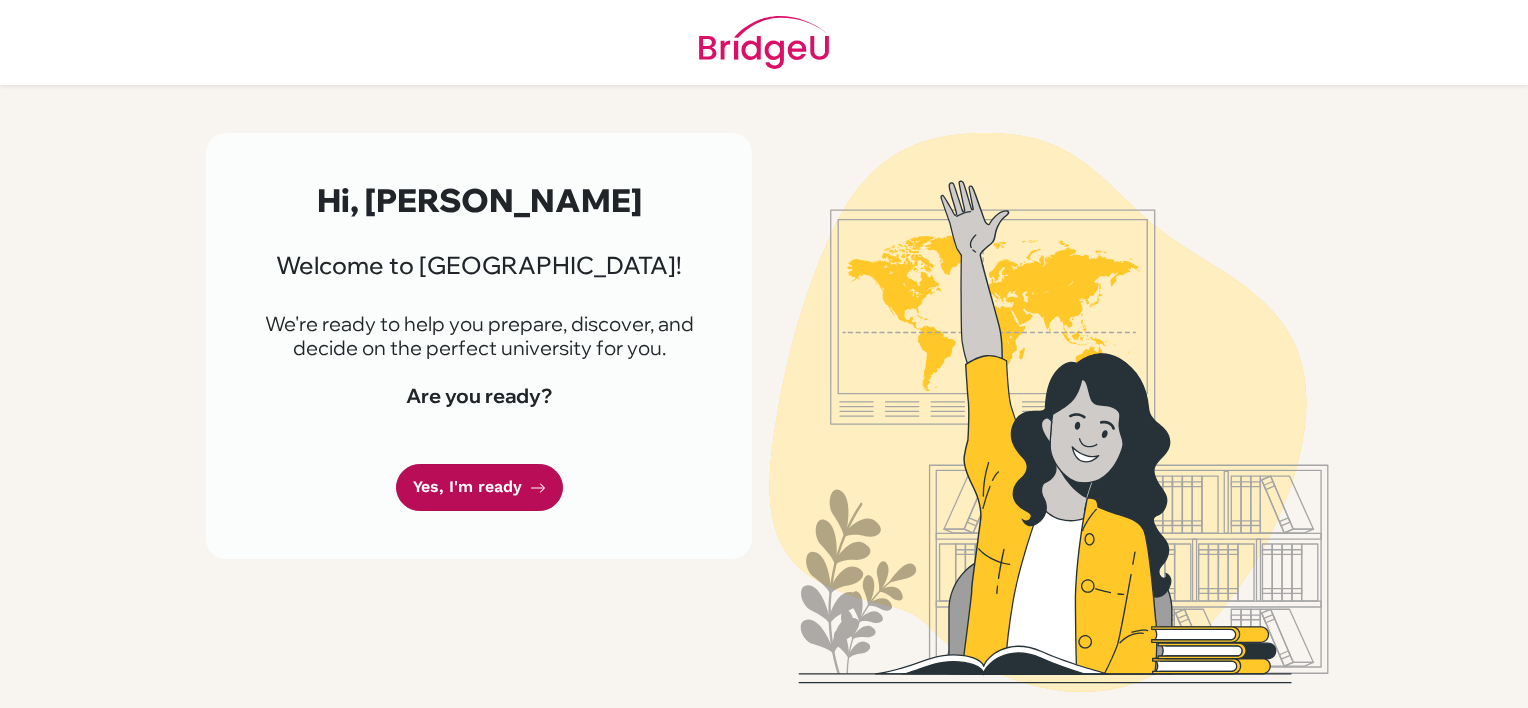 scroll, scrollTop: 0, scrollLeft: 0, axis: both 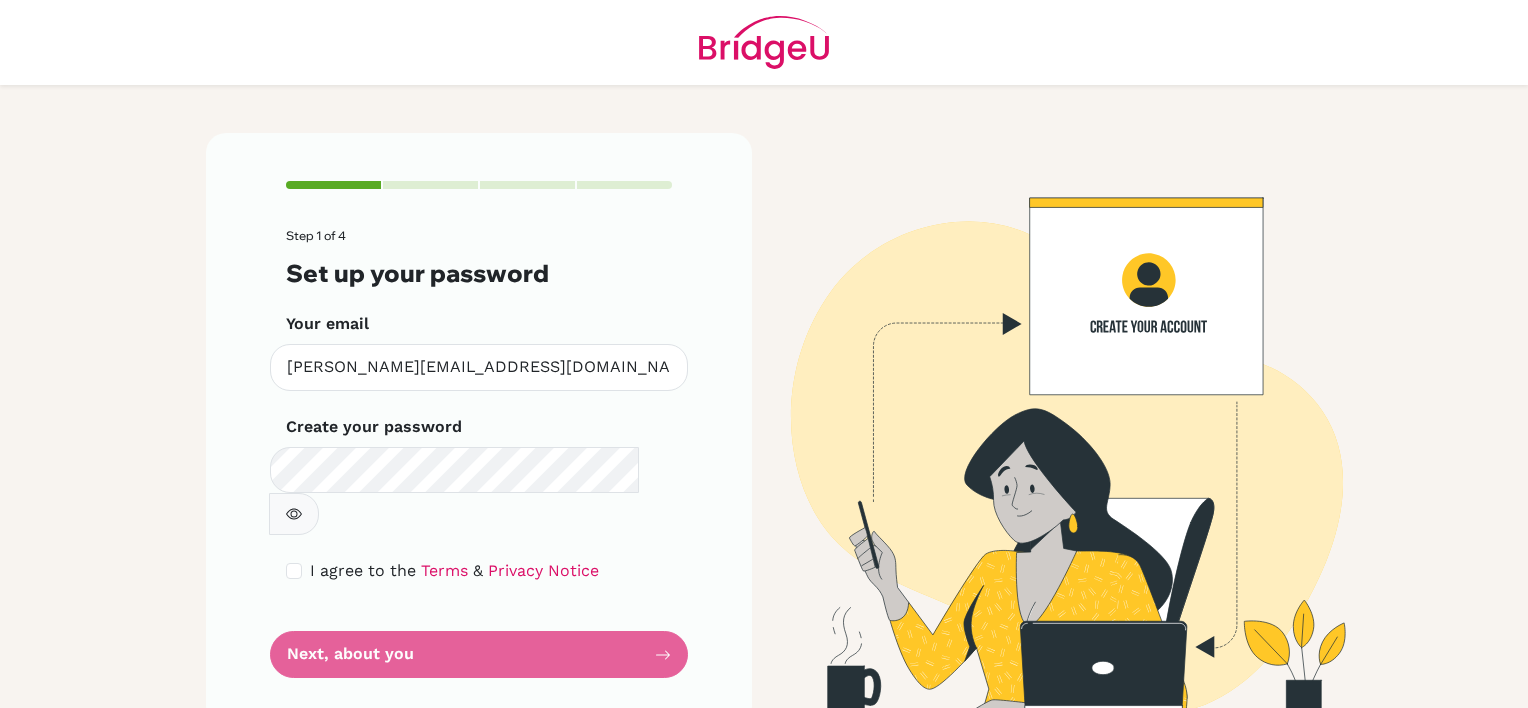 click at bounding box center (294, 514) 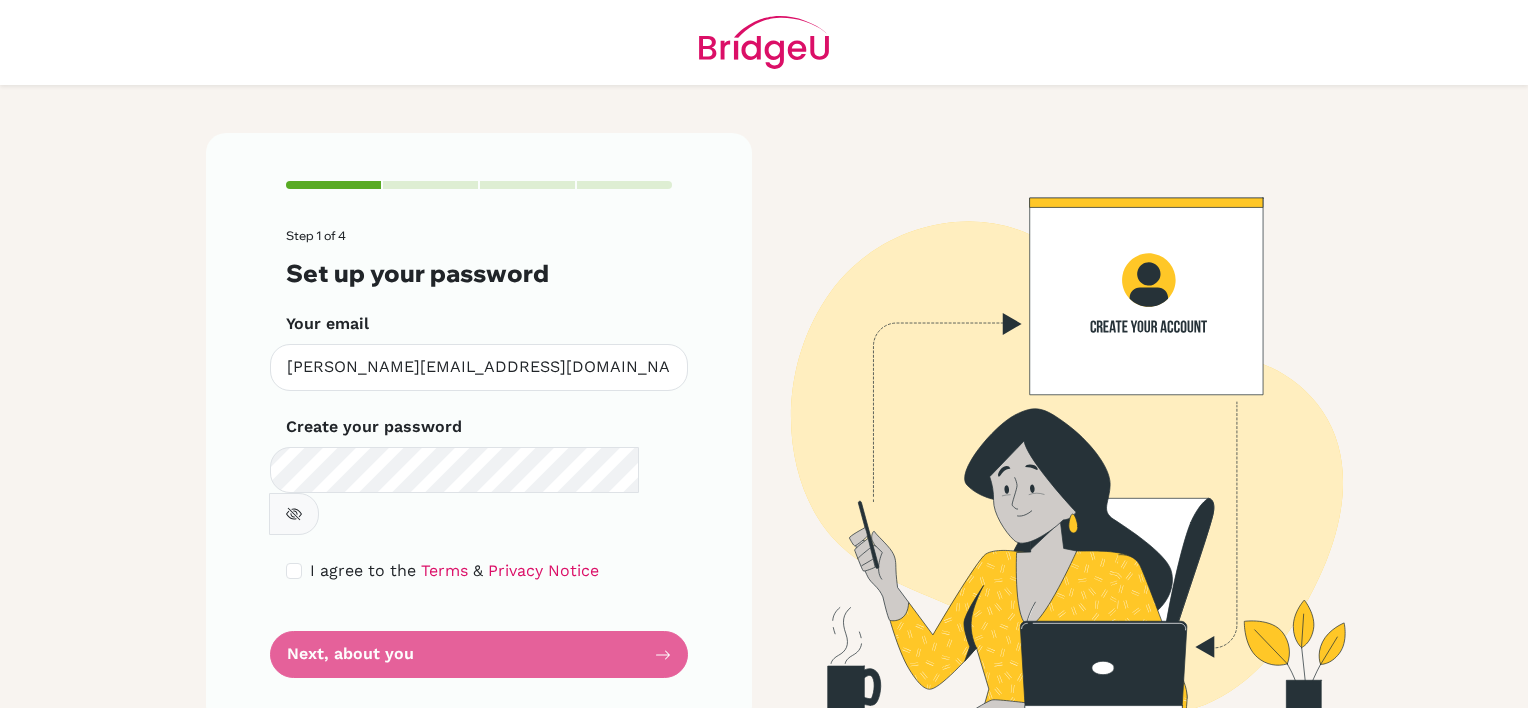 click at bounding box center (294, 514) 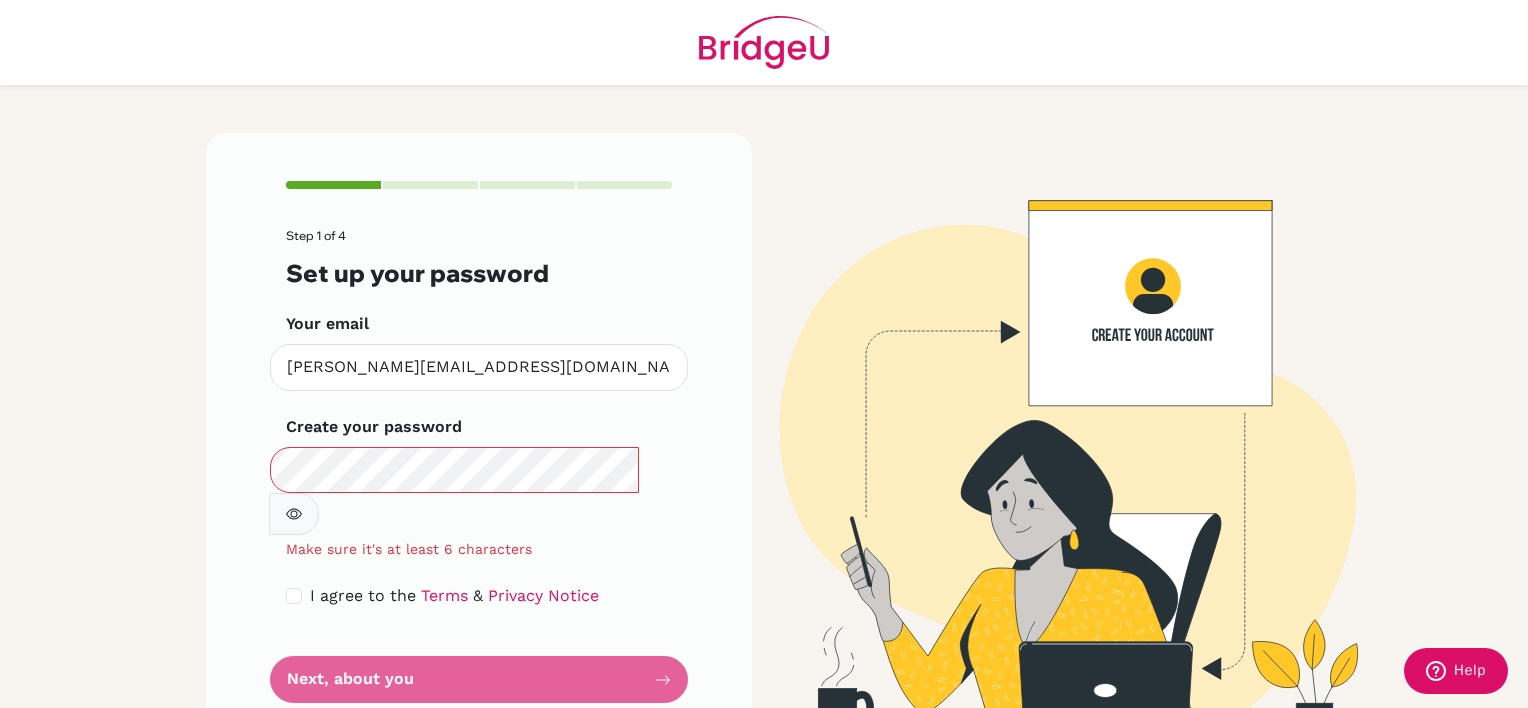 click on "Step 1 of 4
Set up your password
Your email
[PERSON_NAME][EMAIL_ADDRESS][DOMAIN_NAME]
Invalid email
Create your password
Make sure it's at least 6 characters
I agree to the
Terms
&
Privacy Notice
Next, about you" at bounding box center (479, 442) 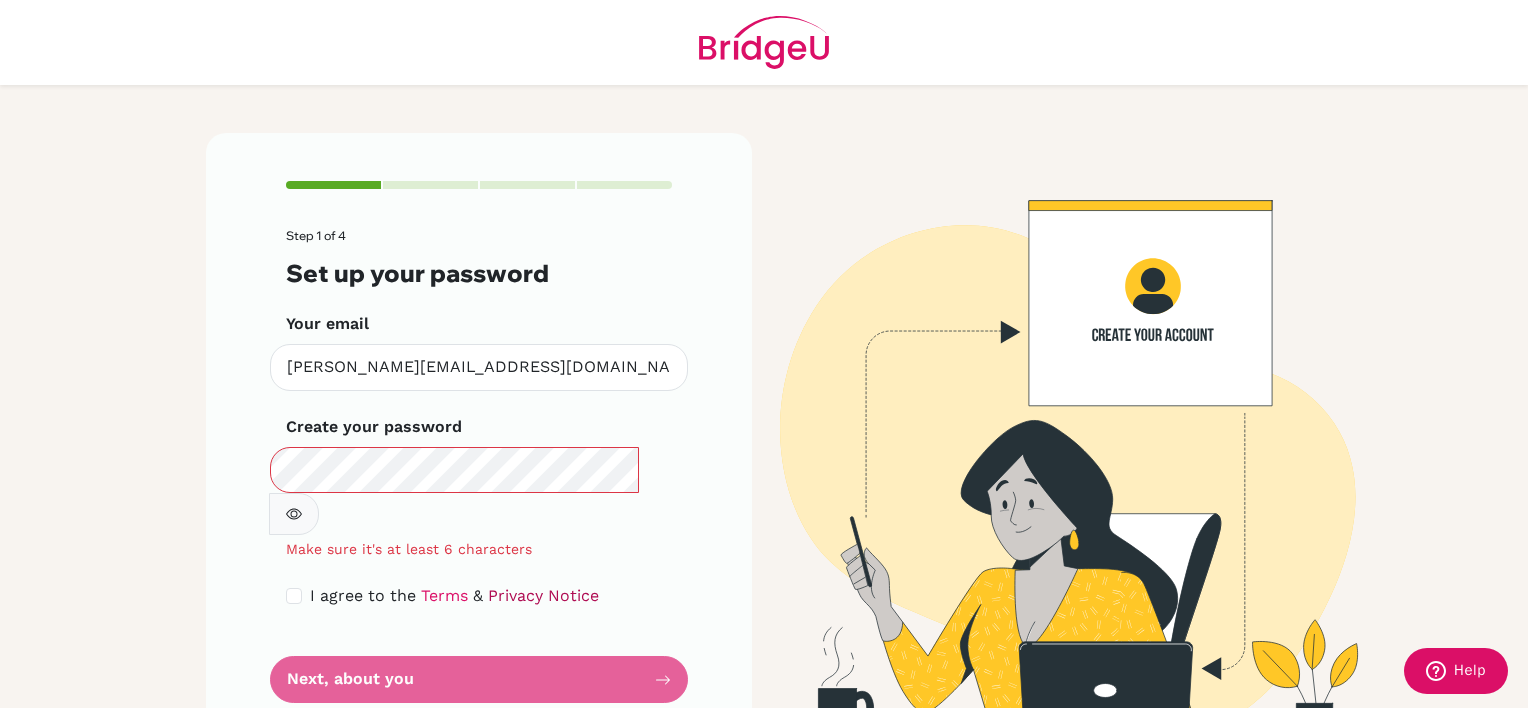click on "Privacy Notice" at bounding box center [543, 595] 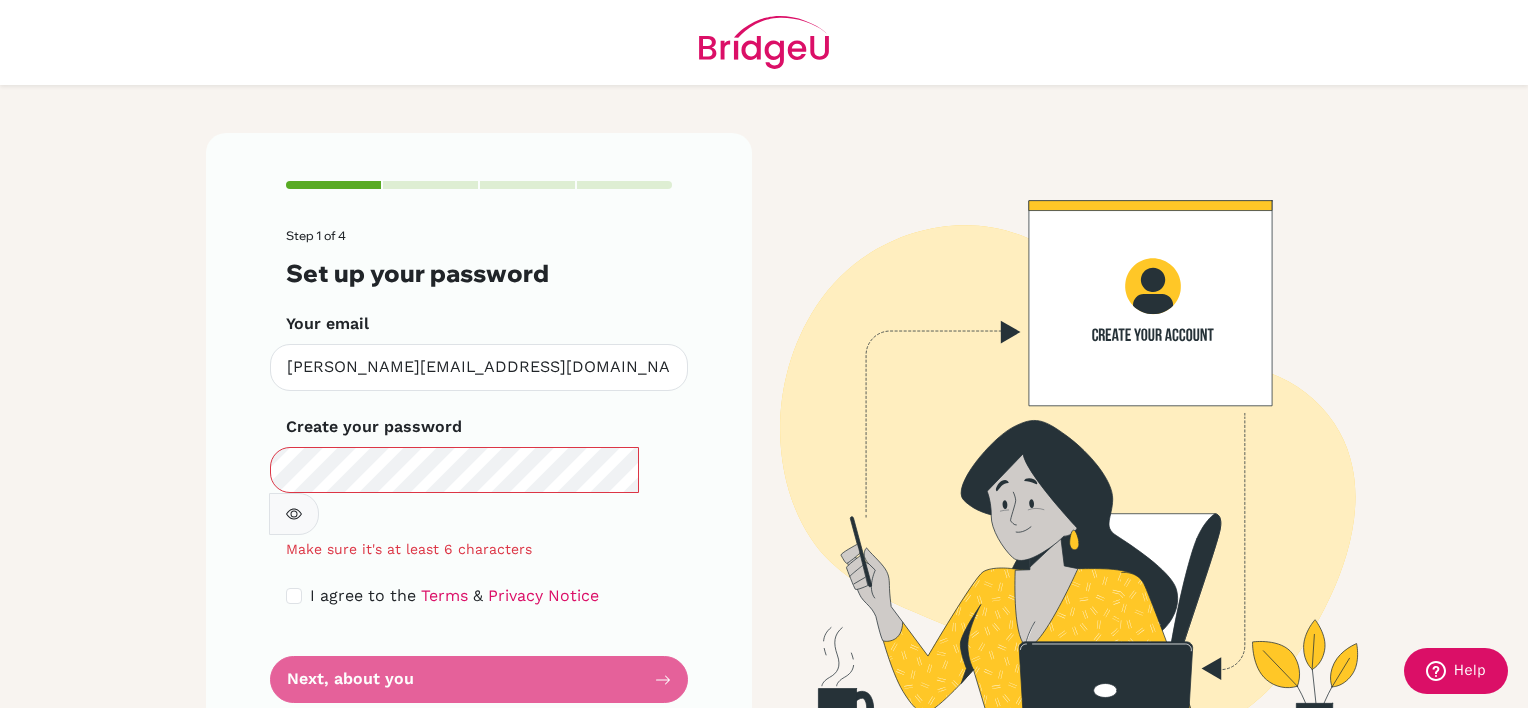 click on "I agree to the
Terms
&
Privacy Notice" at bounding box center (479, 596) 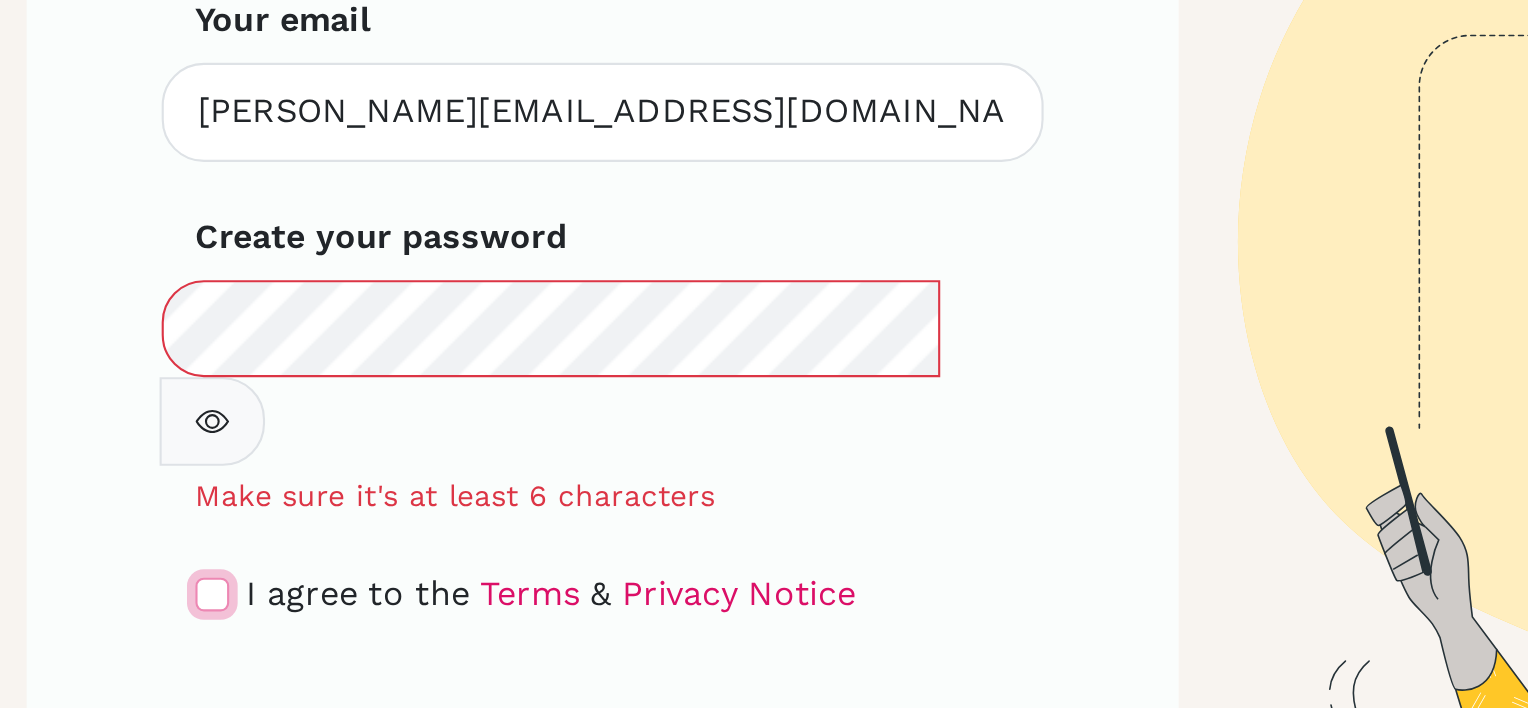 click at bounding box center (294, 596) 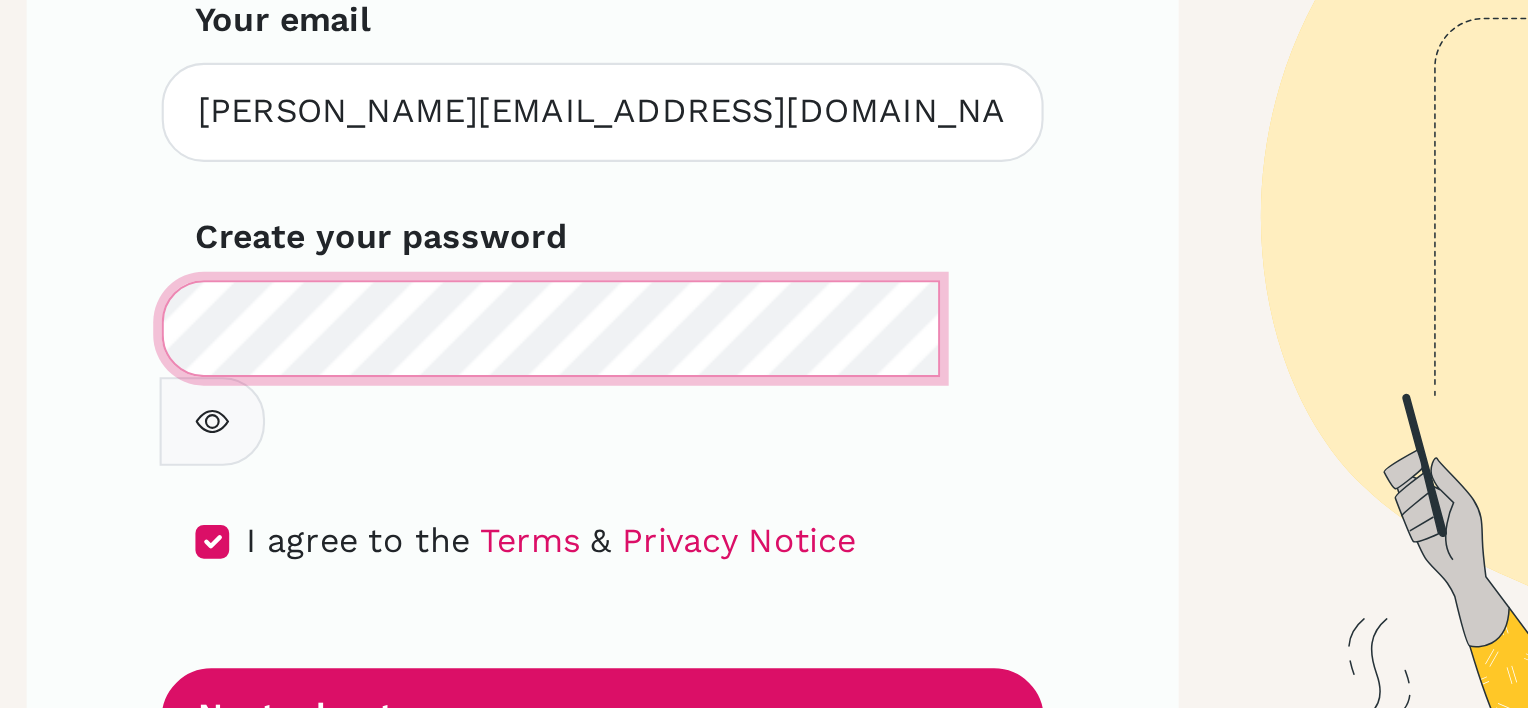 click on "Next, about you" at bounding box center (479, 654) 